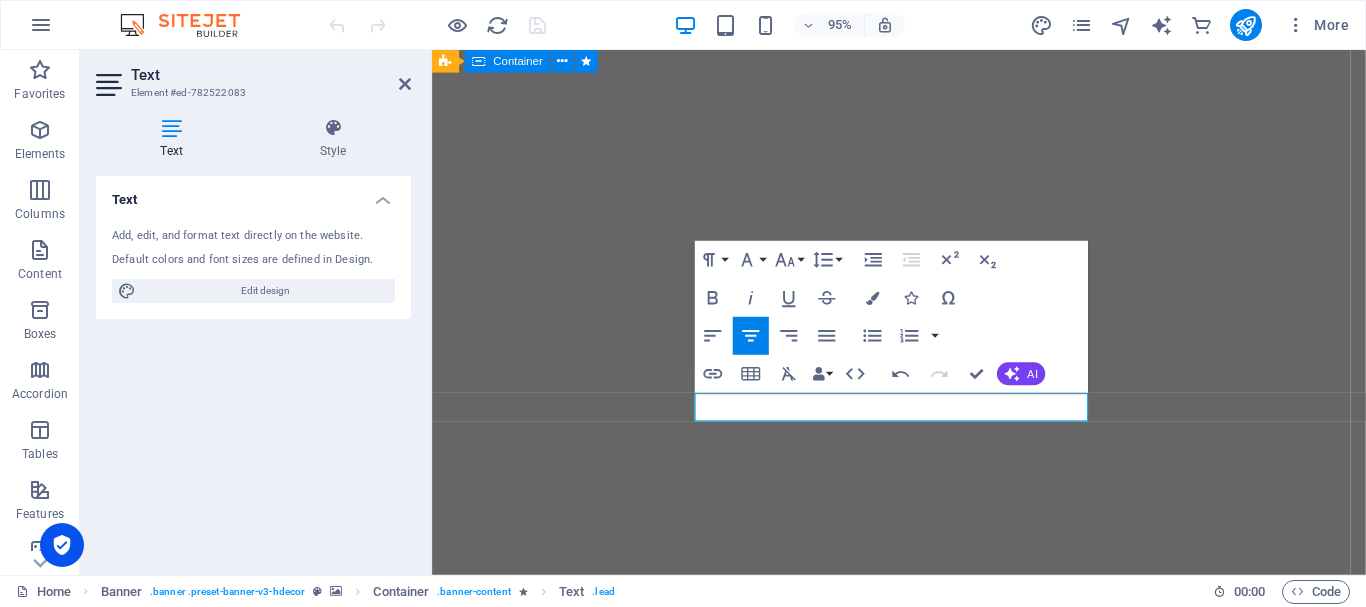 scroll, scrollTop: 0, scrollLeft: 0, axis: both 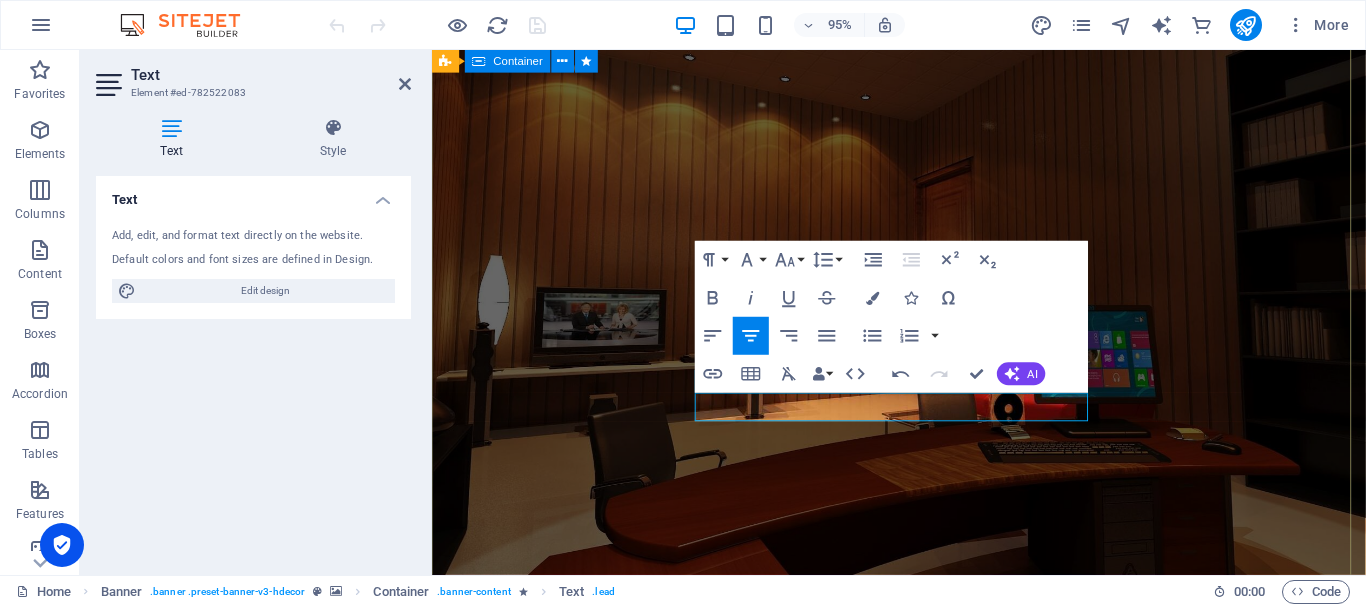 type 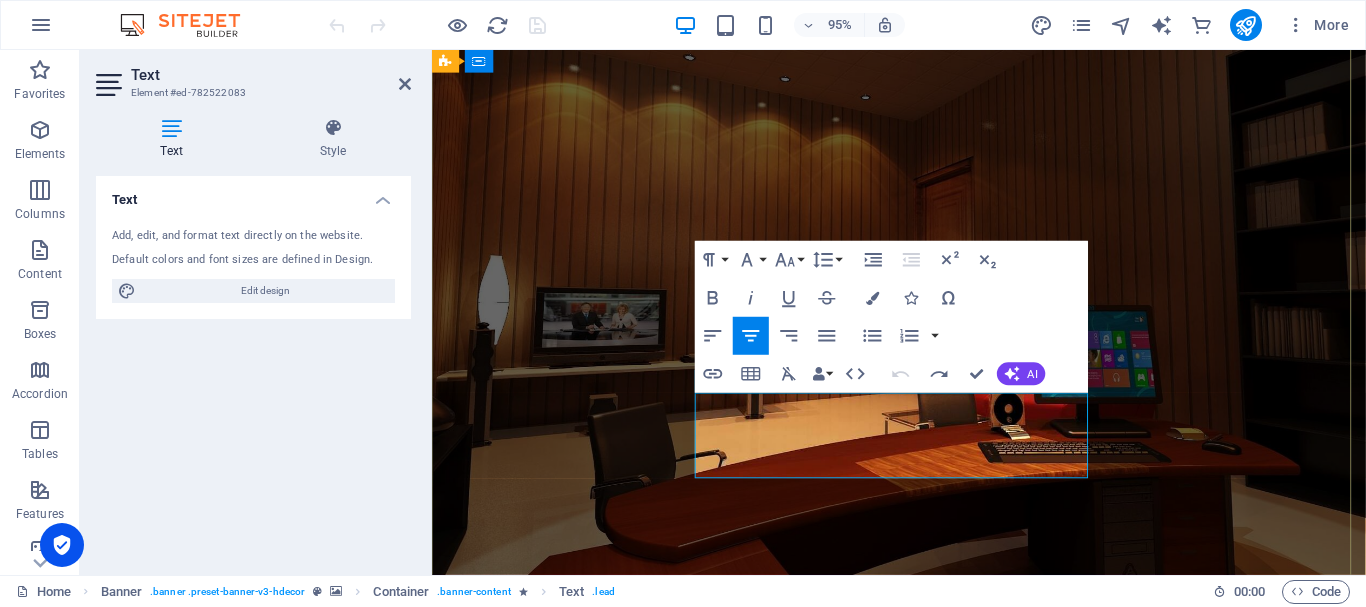 click on "Turn your room with panto into a lot more minimalist and modern with ease and speed" at bounding box center (924, 1093) 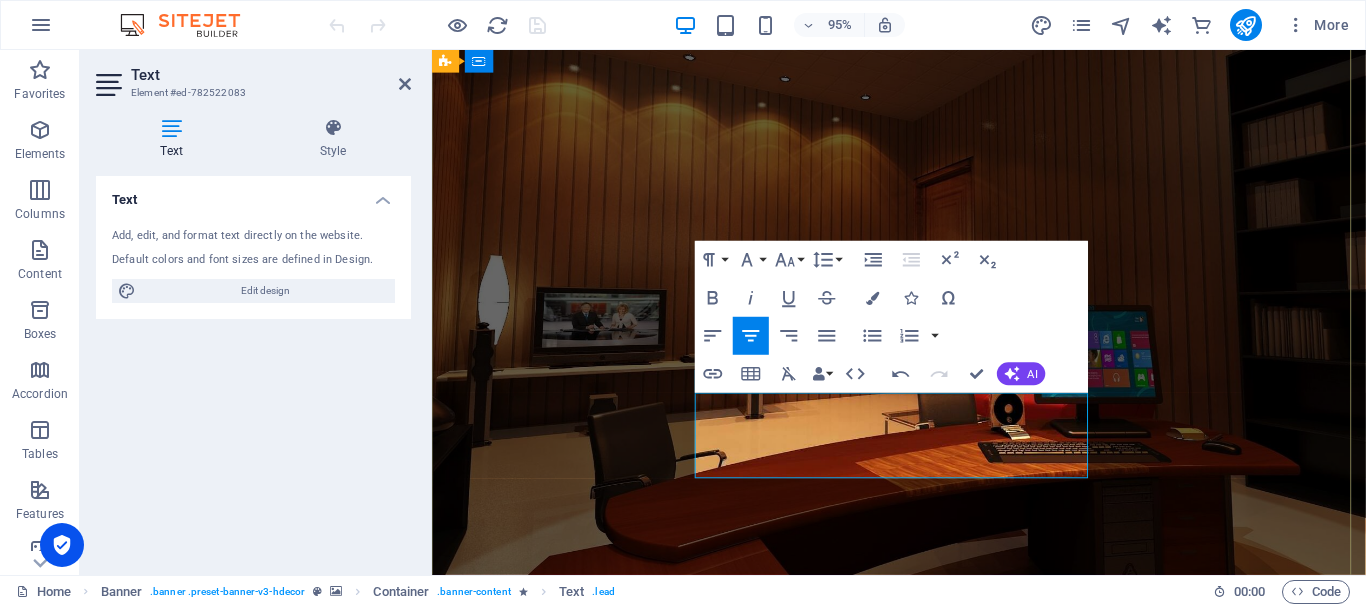 copy on "Turn your roominto a masterpice with us.  We envey your space and create a master pice for you." 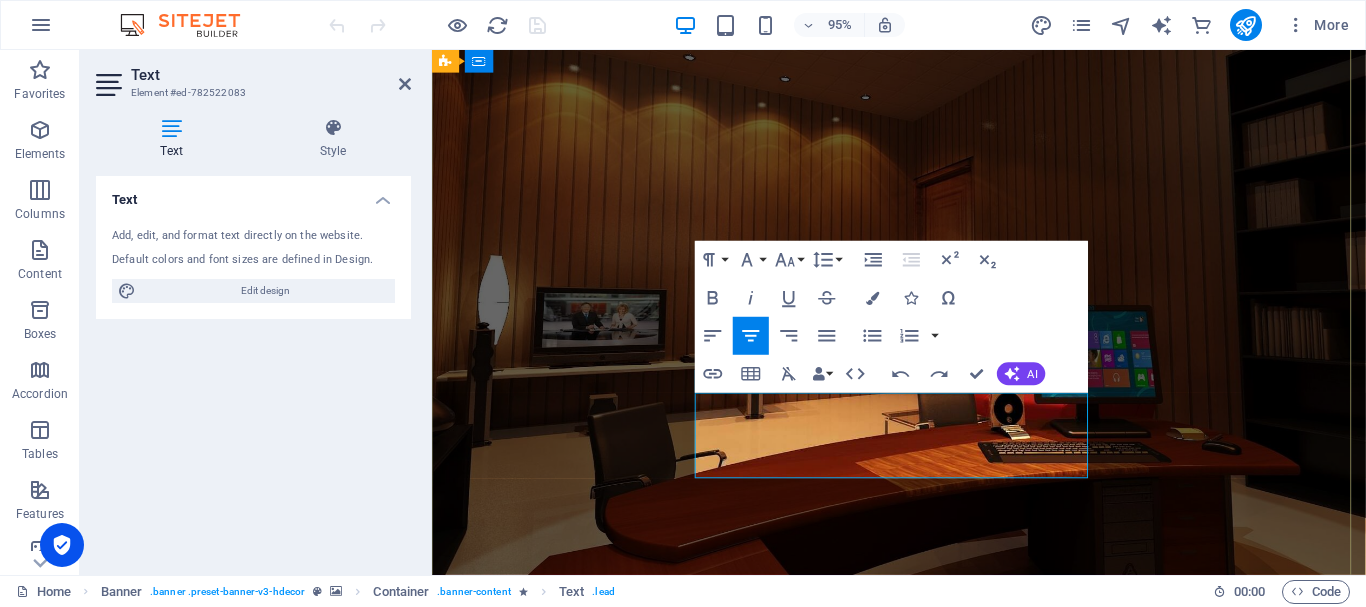 click on "Turn your roominto a masterpice with us.  We envey your space and create a master pice for you." at bounding box center [923, 1108] 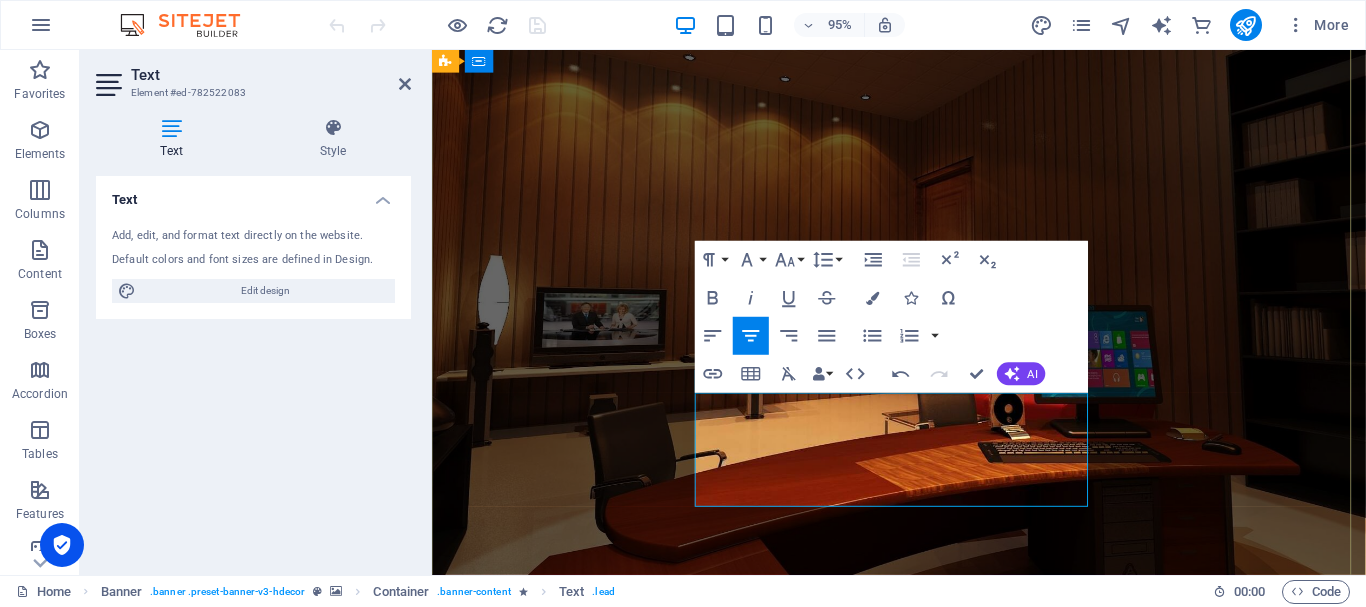 click on "TurnTransform your room into a masterpiece. We bring your vision to life with stunning design and craftsmanship. you." at bounding box center (924, 1108) 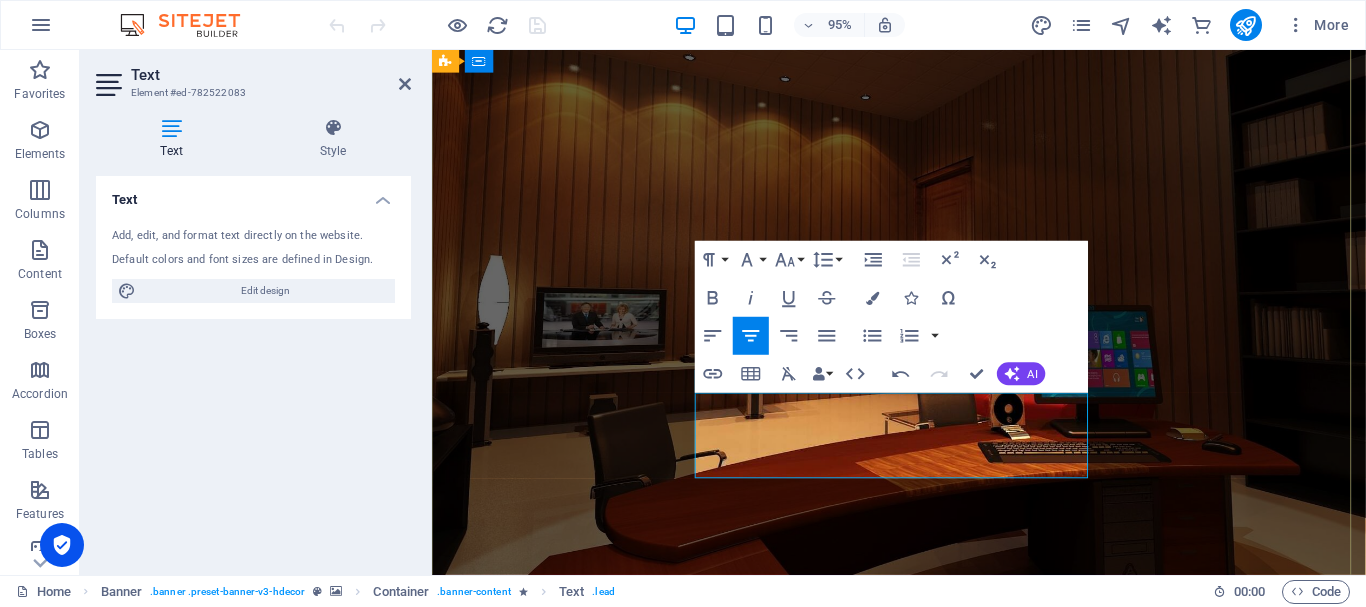 click on "Transform your room into a masterpiece. We bring your vision to life with stunning design and craftsmanship. you." at bounding box center [923, 1108] 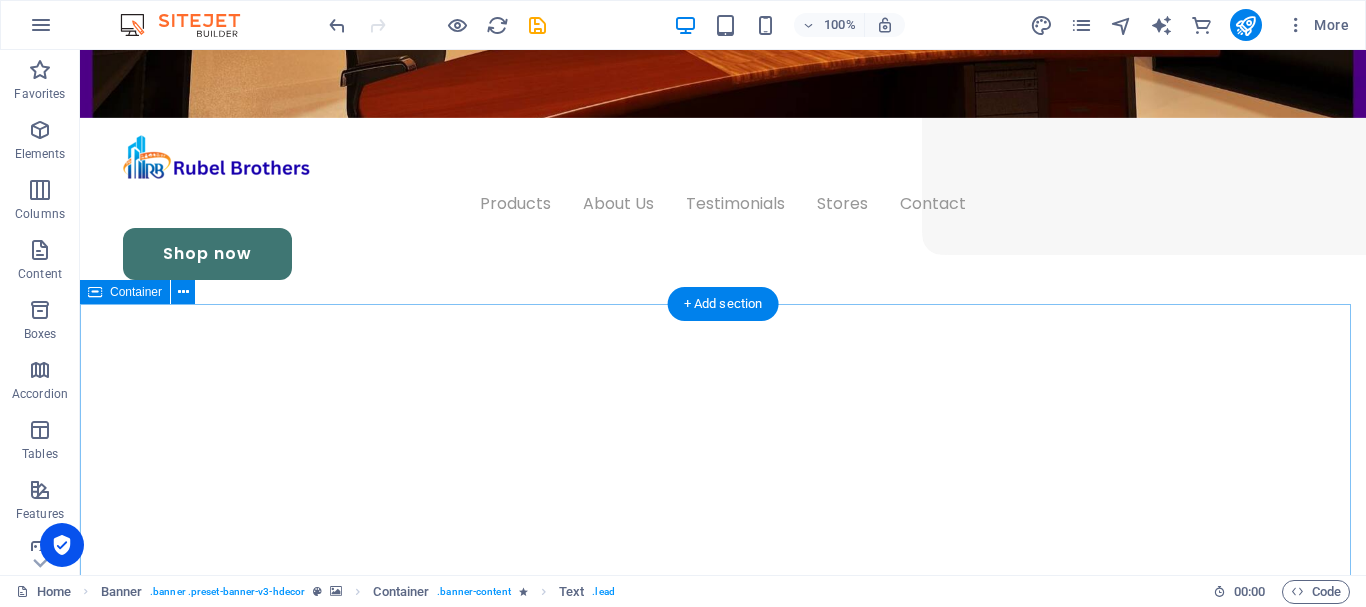 scroll, scrollTop: 600, scrollLeft: 0, axis: vertical 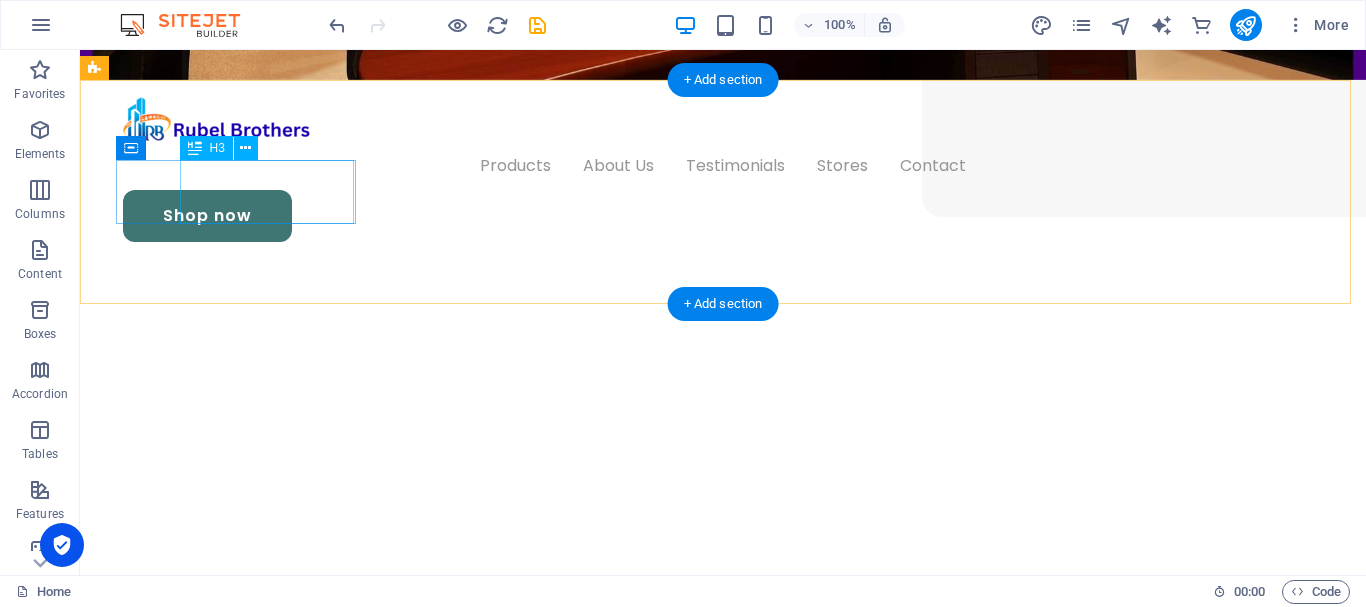 click on "High Quality Top materials" at bounding box center (191, 822) 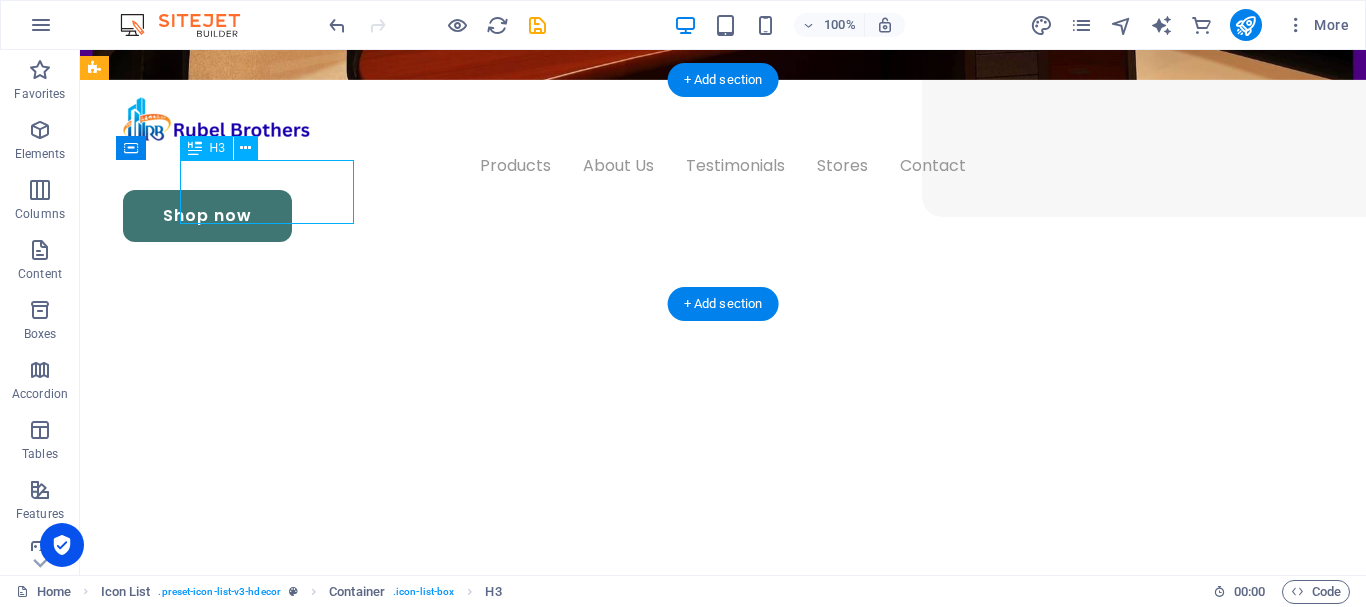 click on "High Quality Top materials" at bounding box center (191, 822) 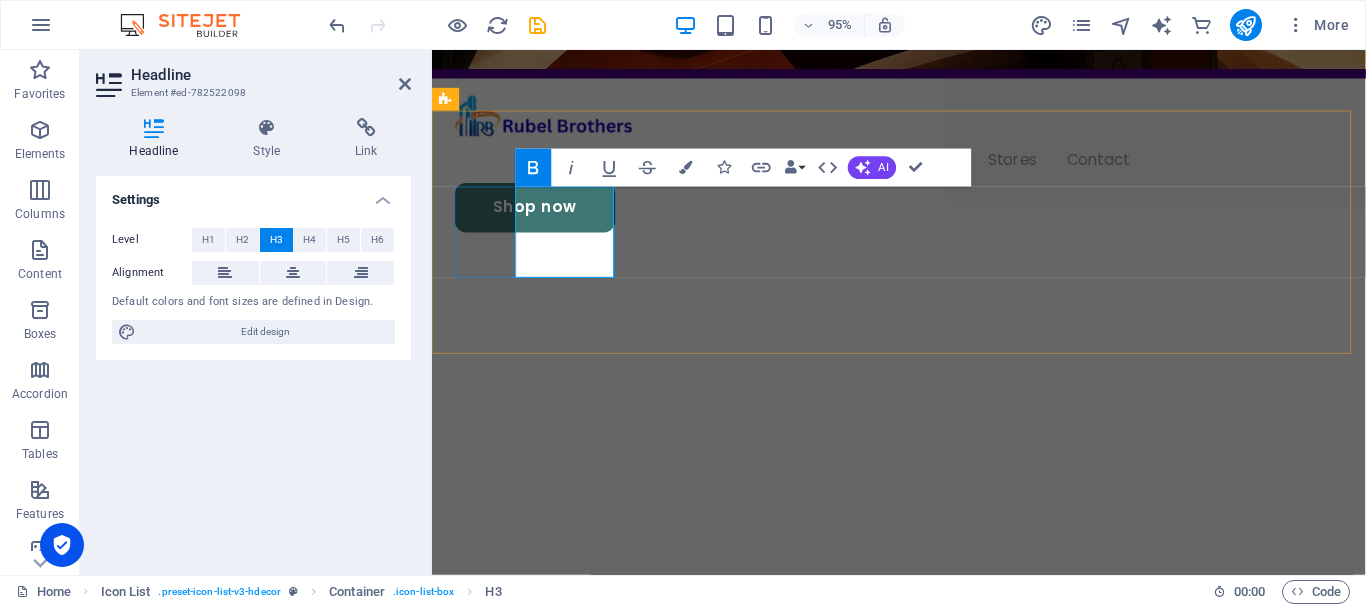 click on "High Quality Top materials" at bounding box center [514, 864] 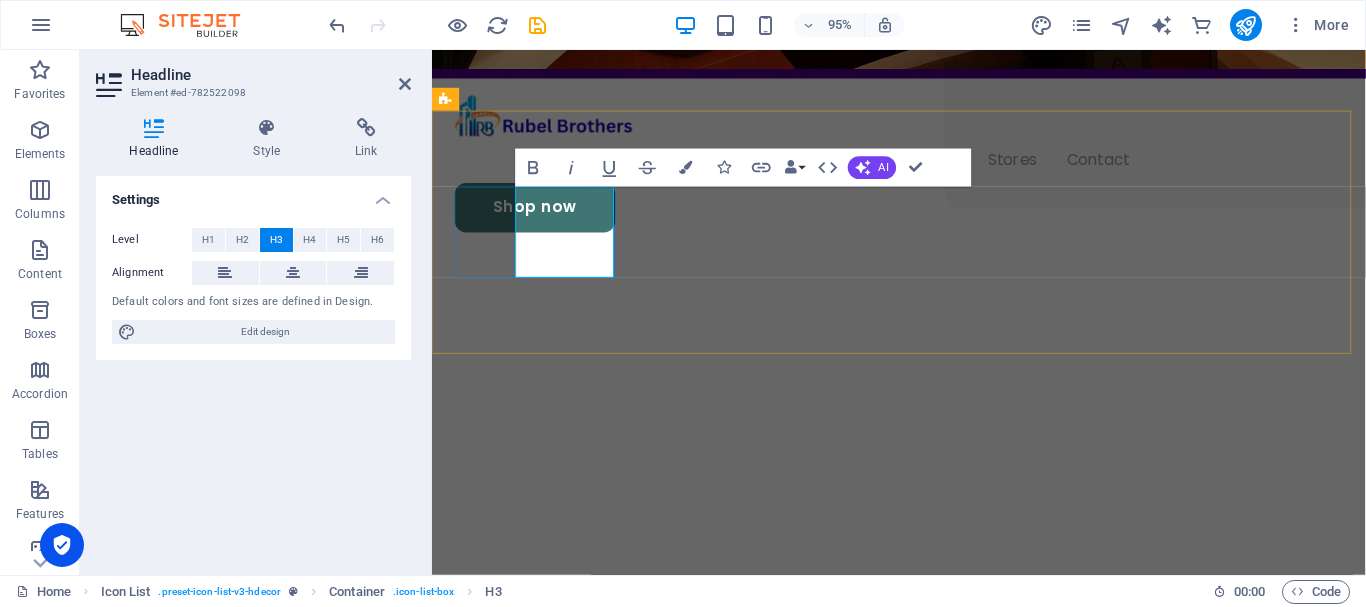 drag, startPoint x: 608, startPoint y: 272, endPoint x: 520, endPoint y: 255, distance: 89.62701 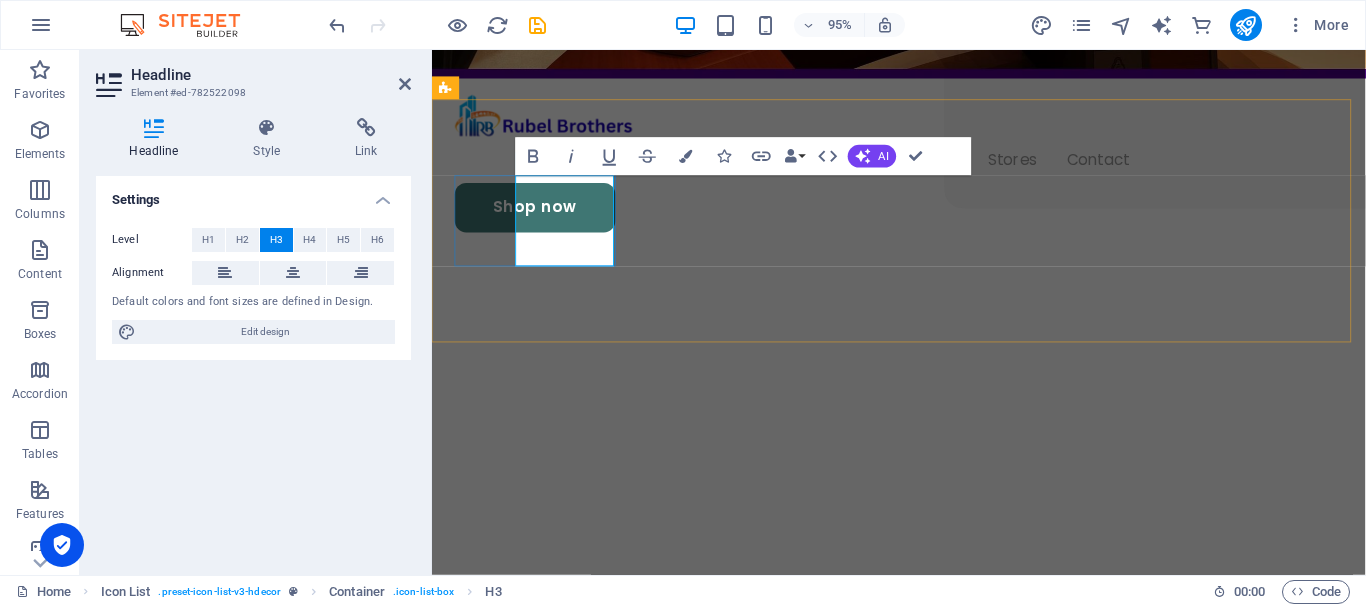 scroll, scrollTop: 612, scrollLeft: 0, axis: vertical 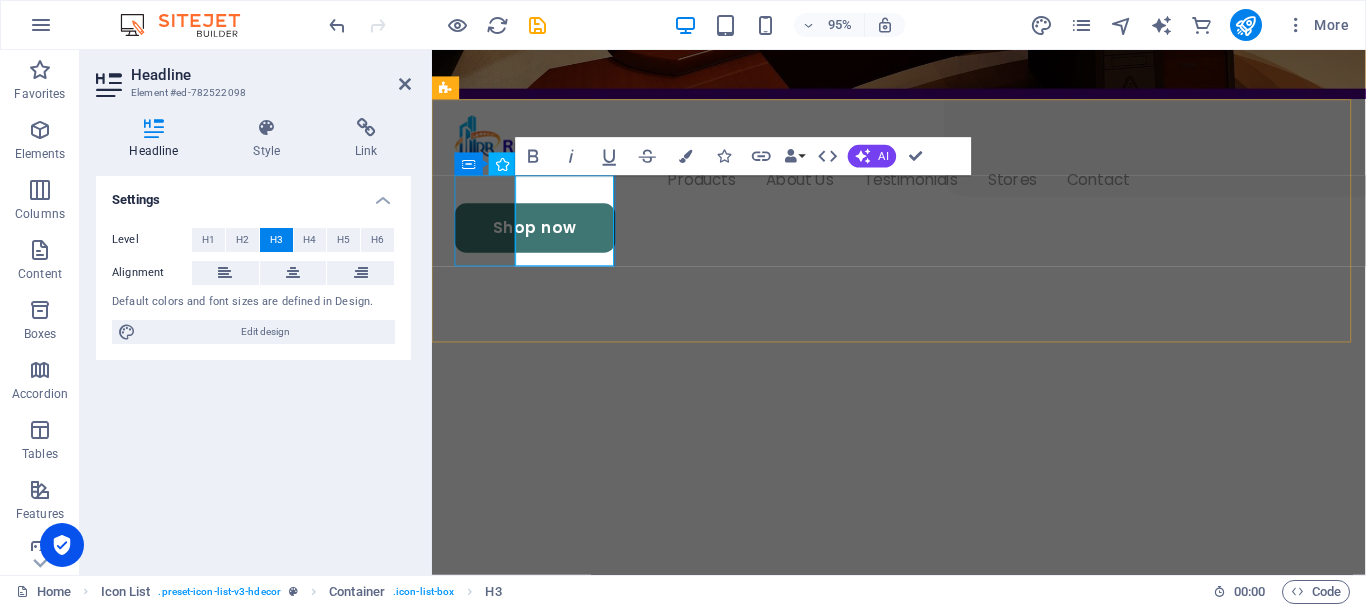 drag, startPoint x: 573, startPoint y: 207, endPoint x: 516, endPoint y: 203, distance: 57.14018 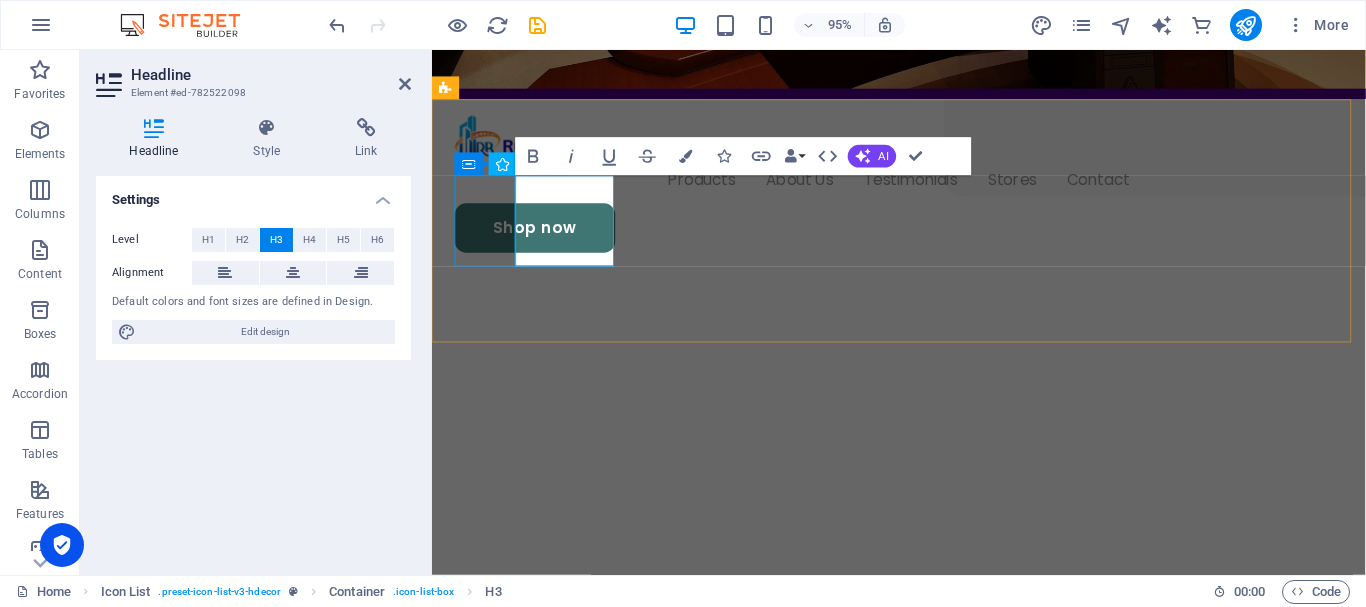 type 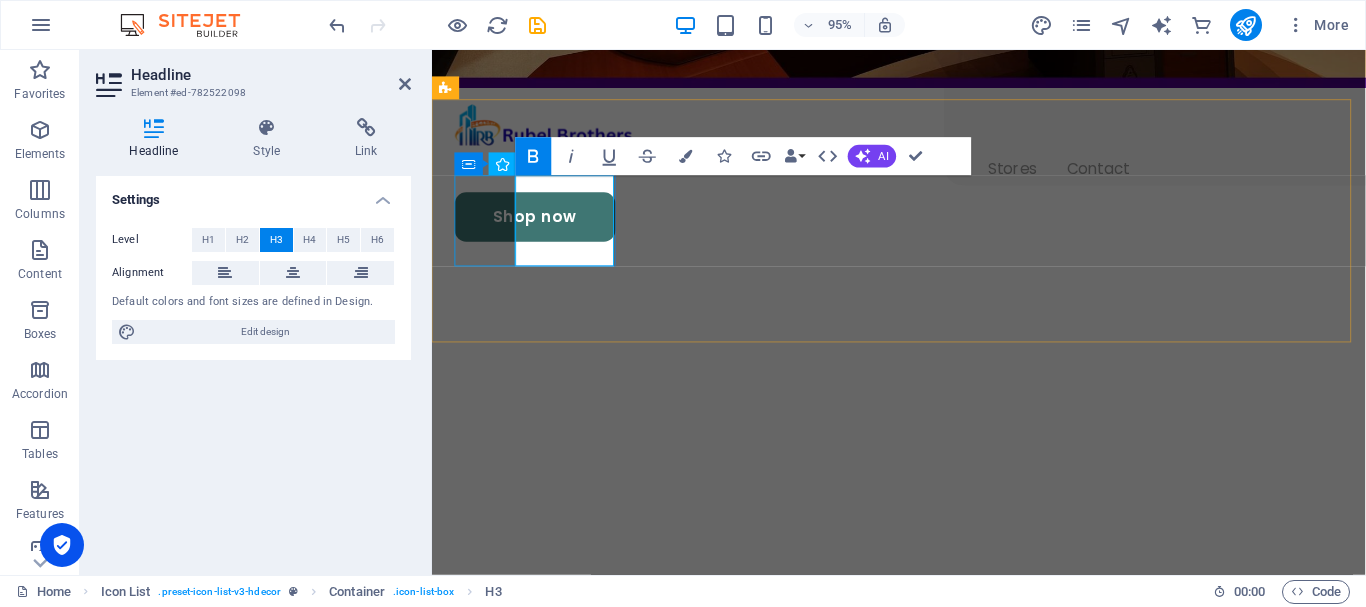 scroll, scrollTop: 612, scrollLeft: 0, axis: vertical 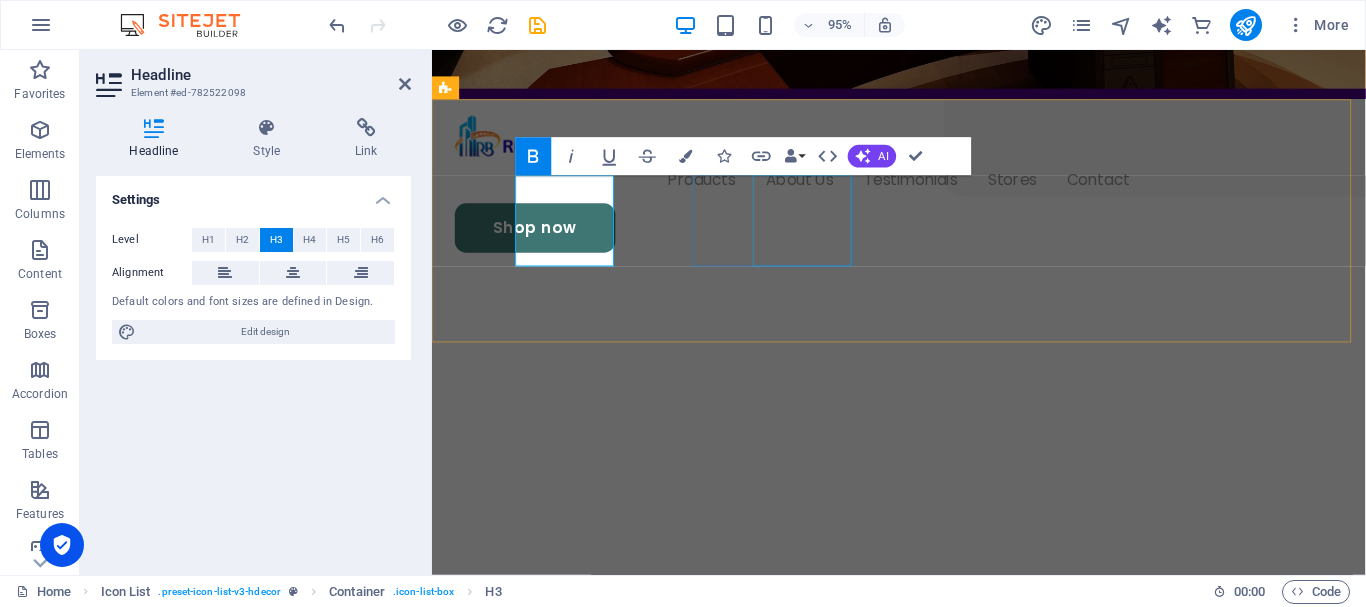 click on "Warranty Protection Over 2 years" at bounding box center [510, 1074] 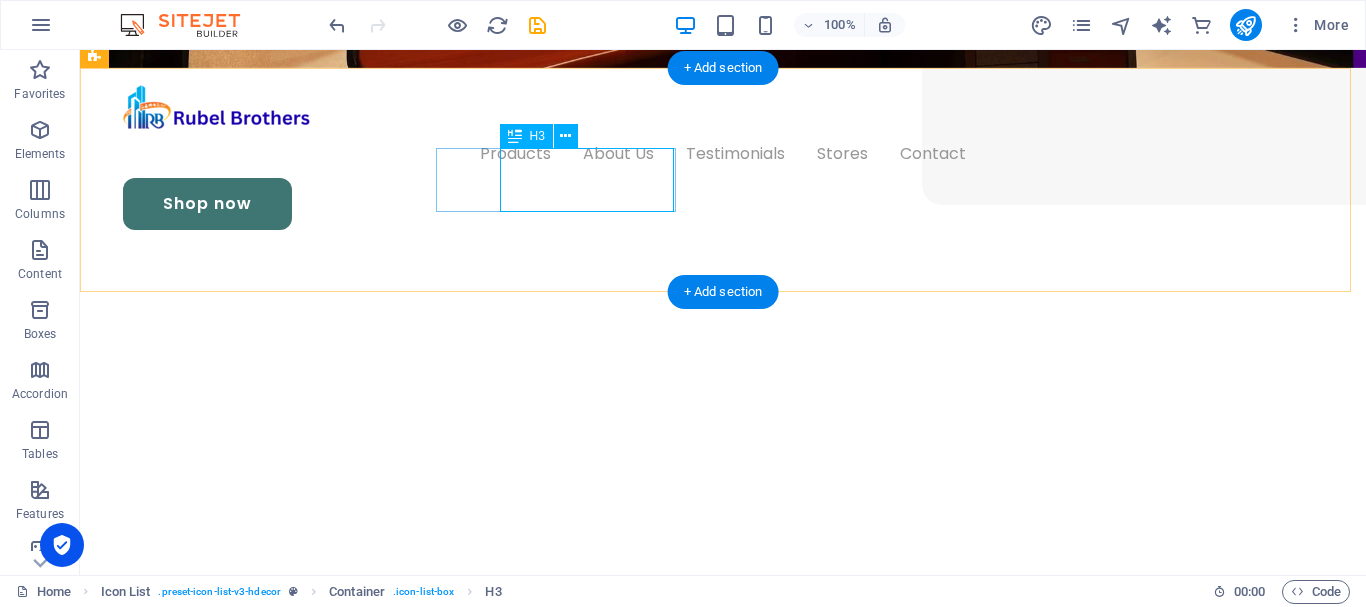 click on "Warranty Protection Over 2 years" at bounding box center [191, 950] 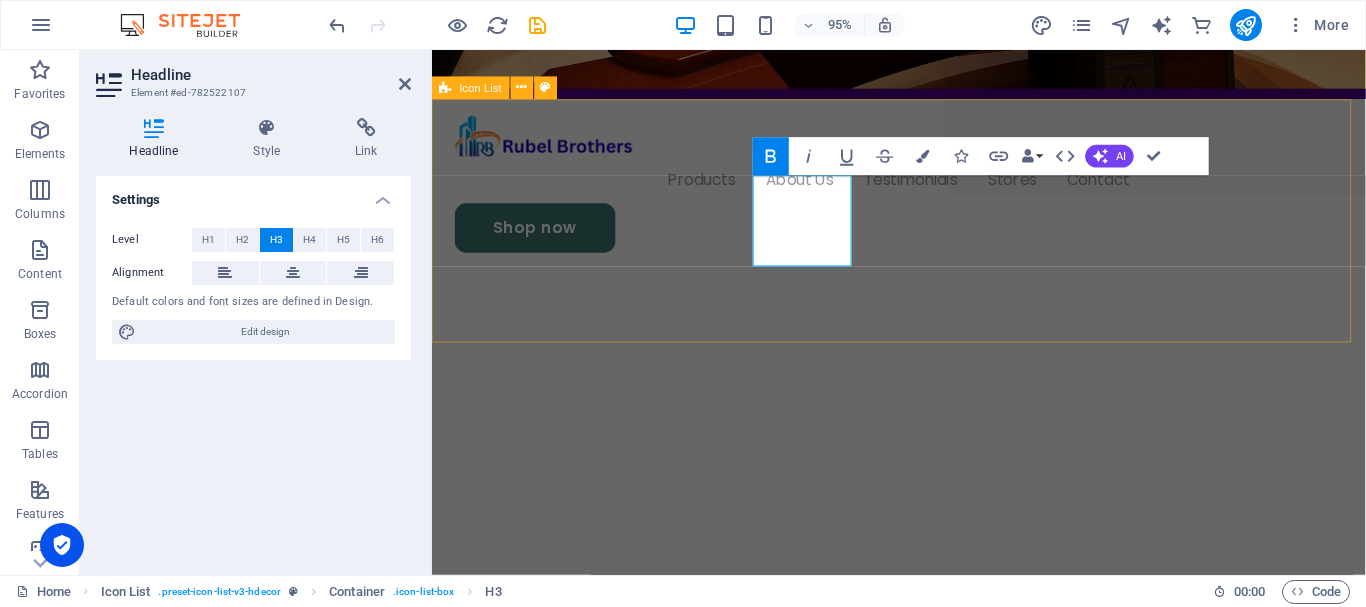 type 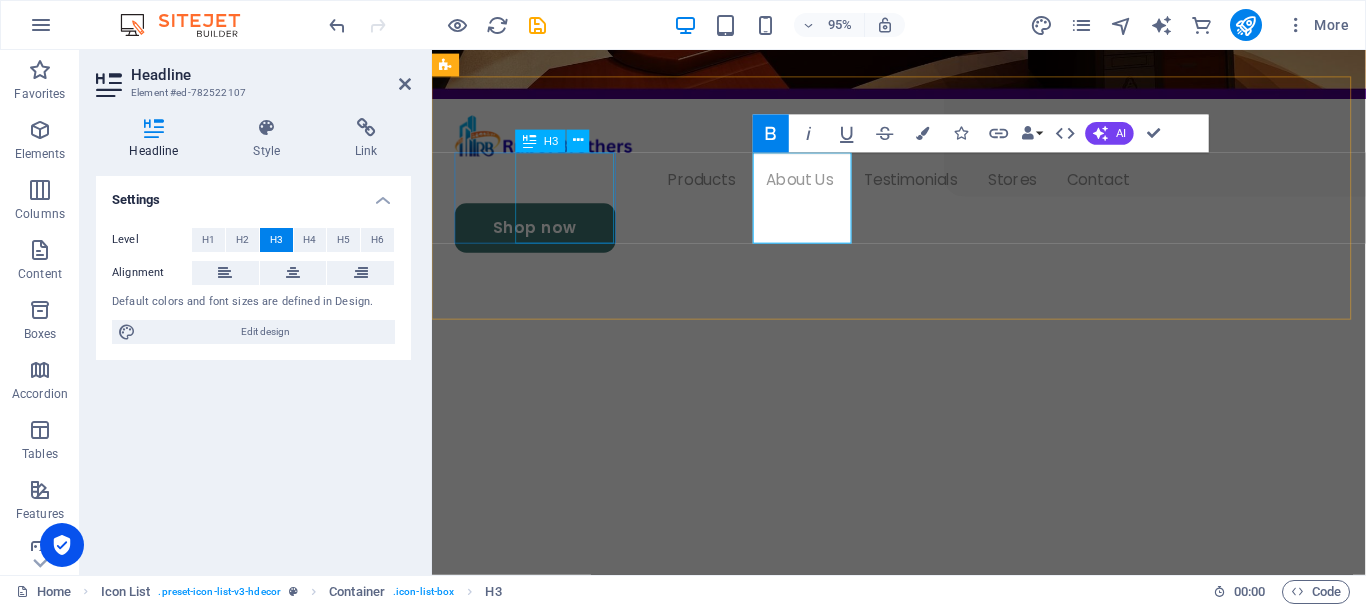 scroll, scrollTop: 636, scrollLeft: 0, axis: vertical 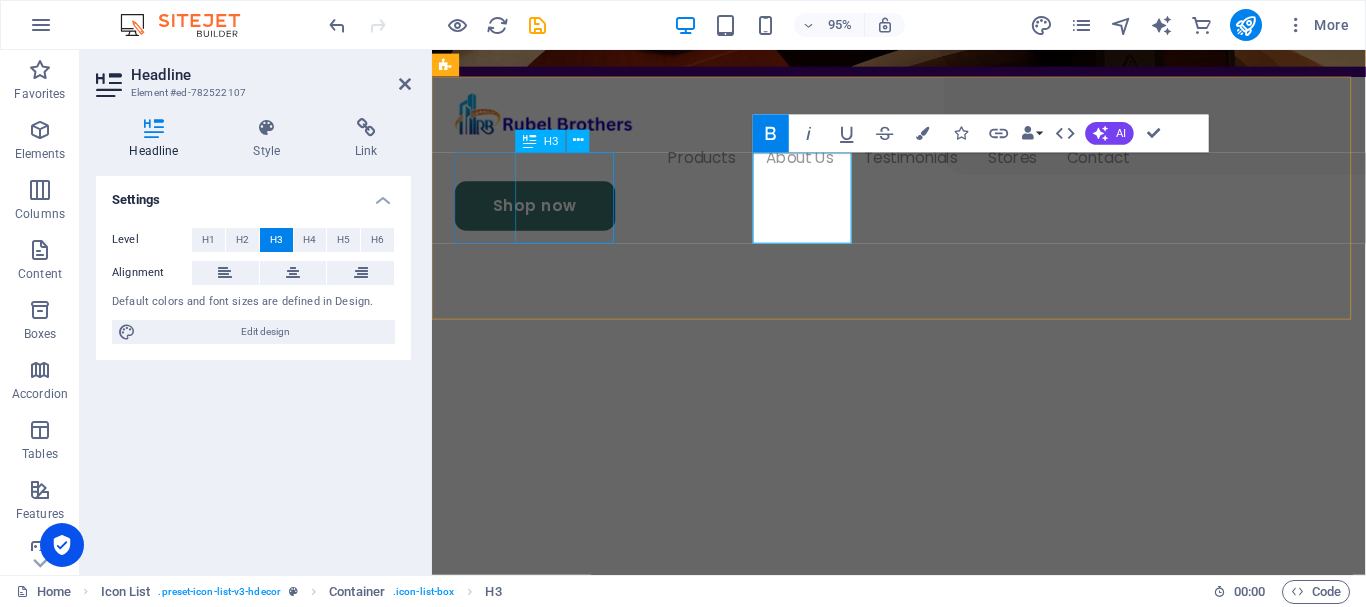 copy on "DUrability" 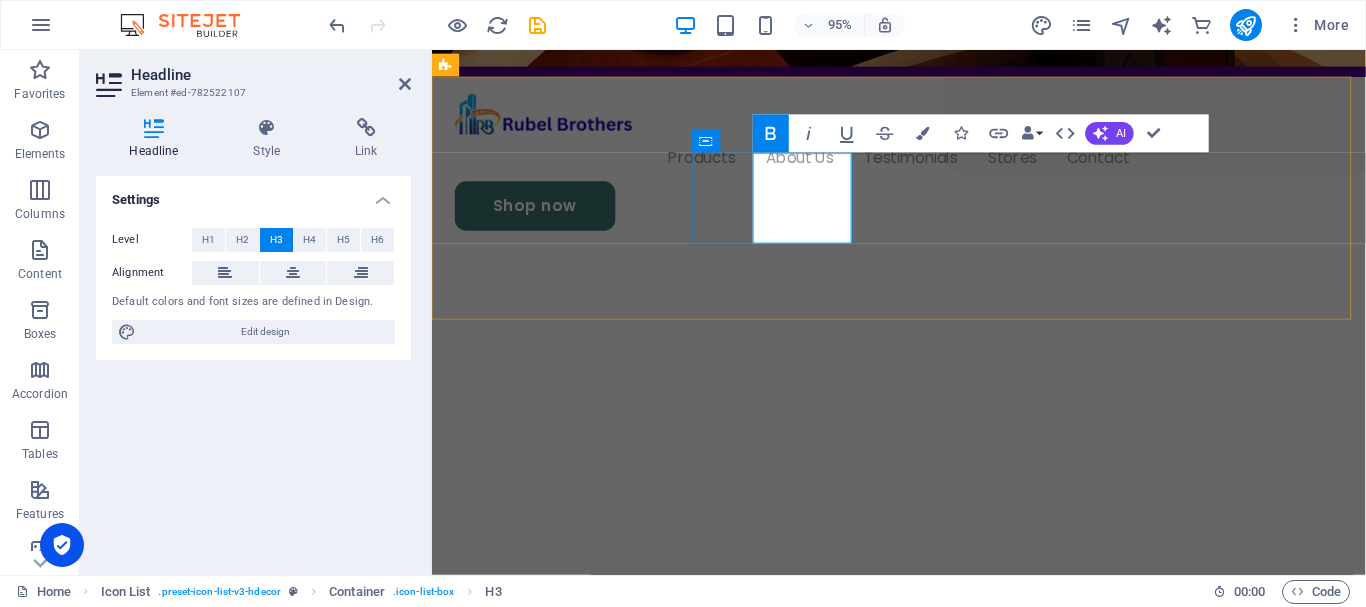 scroll, scrollTop: 0, scrollLeft: 8, axis: horizontal 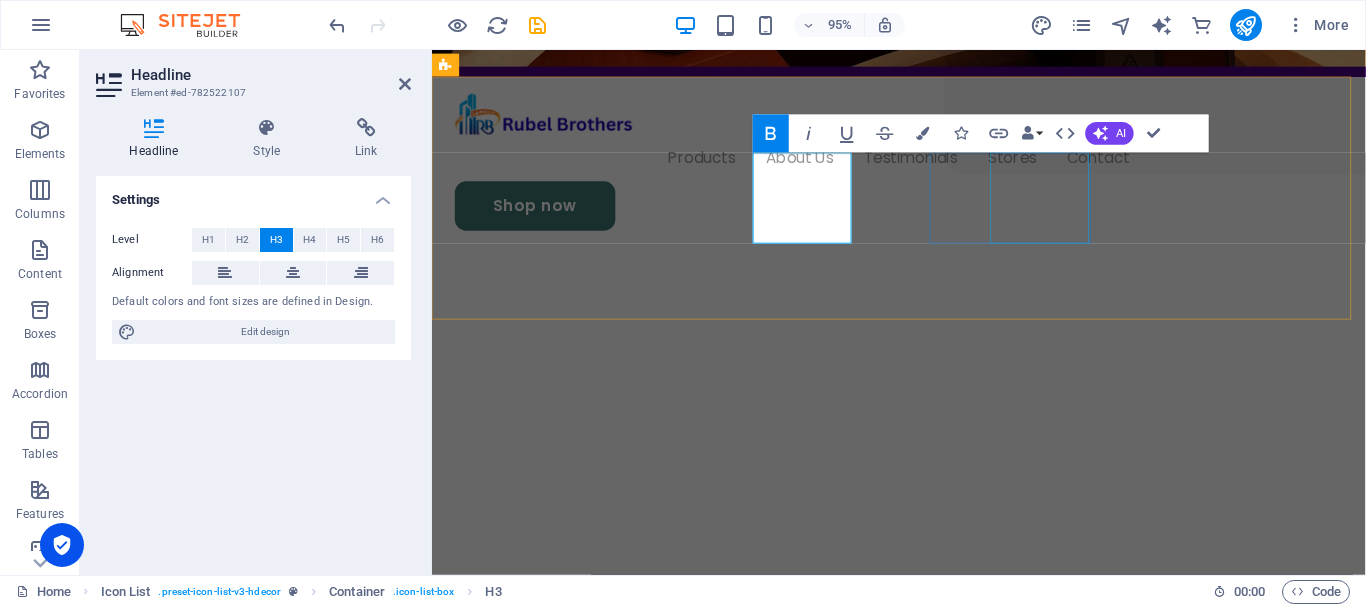 click on "Free Shipping Order over 150 $" at bounding box center (510, 1178) 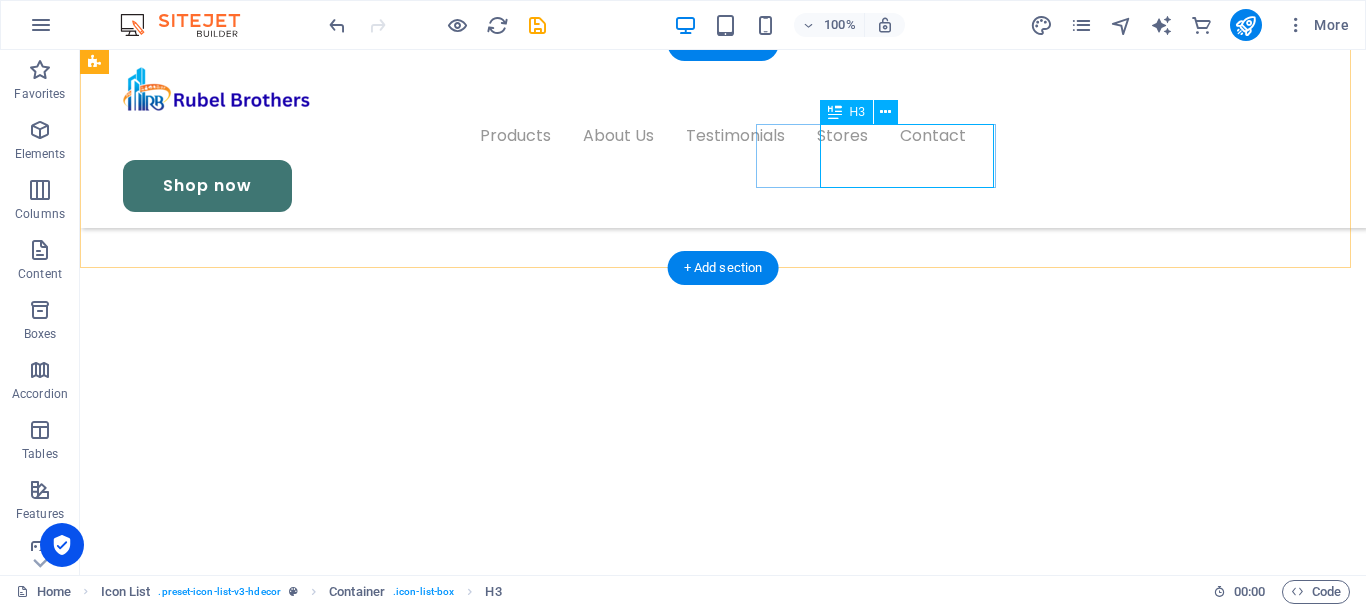 click on "Free Shipping Order over 150 $" at bounding box center [191, 972] 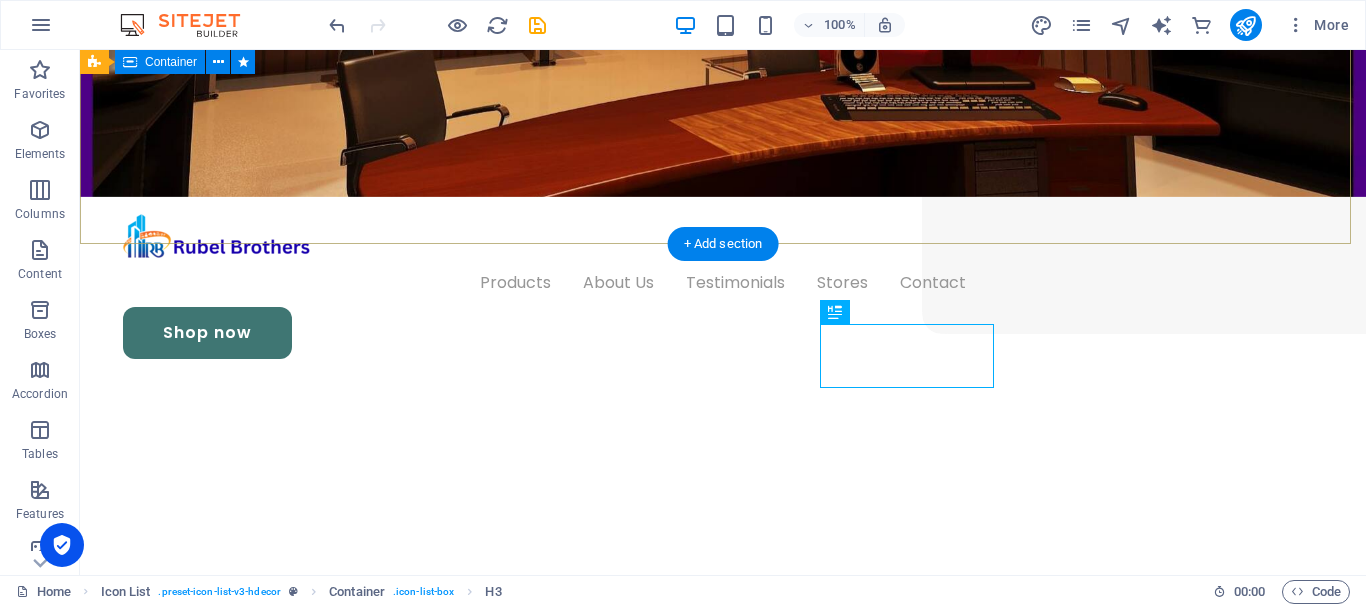 scroll, scrollTop: 436, scrollLeft: 0, axis: vertical 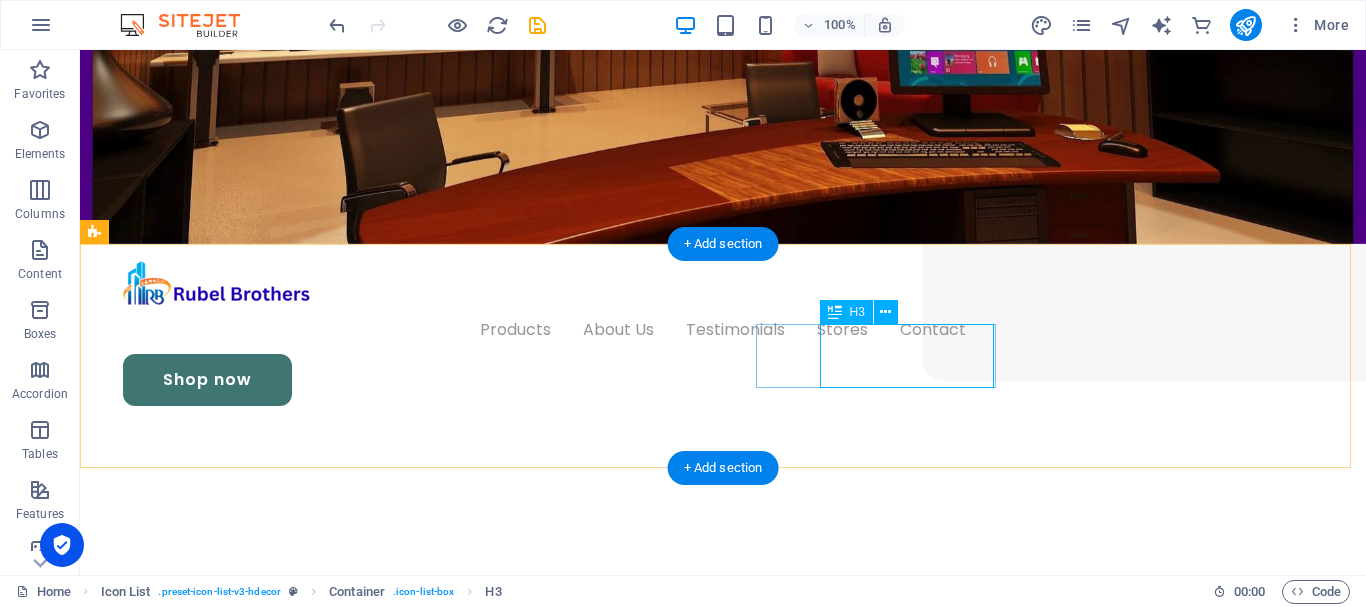 click on "Free Shipping Order over 150 $" at bounding box center [191, 1266] 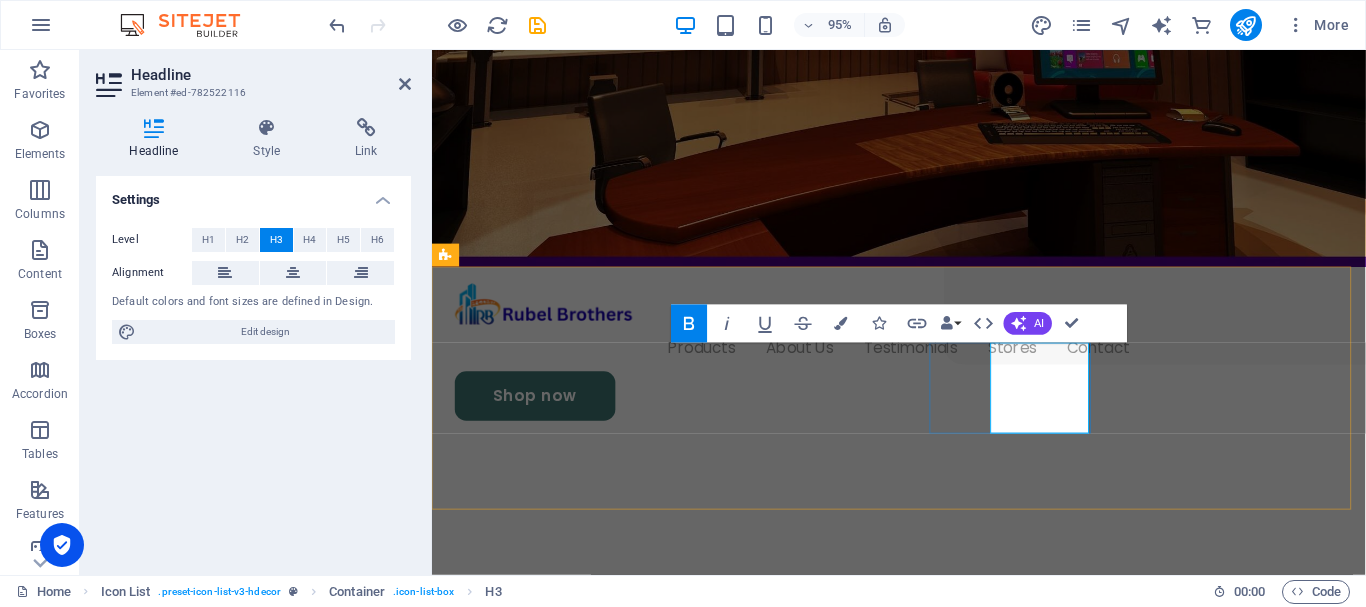 type 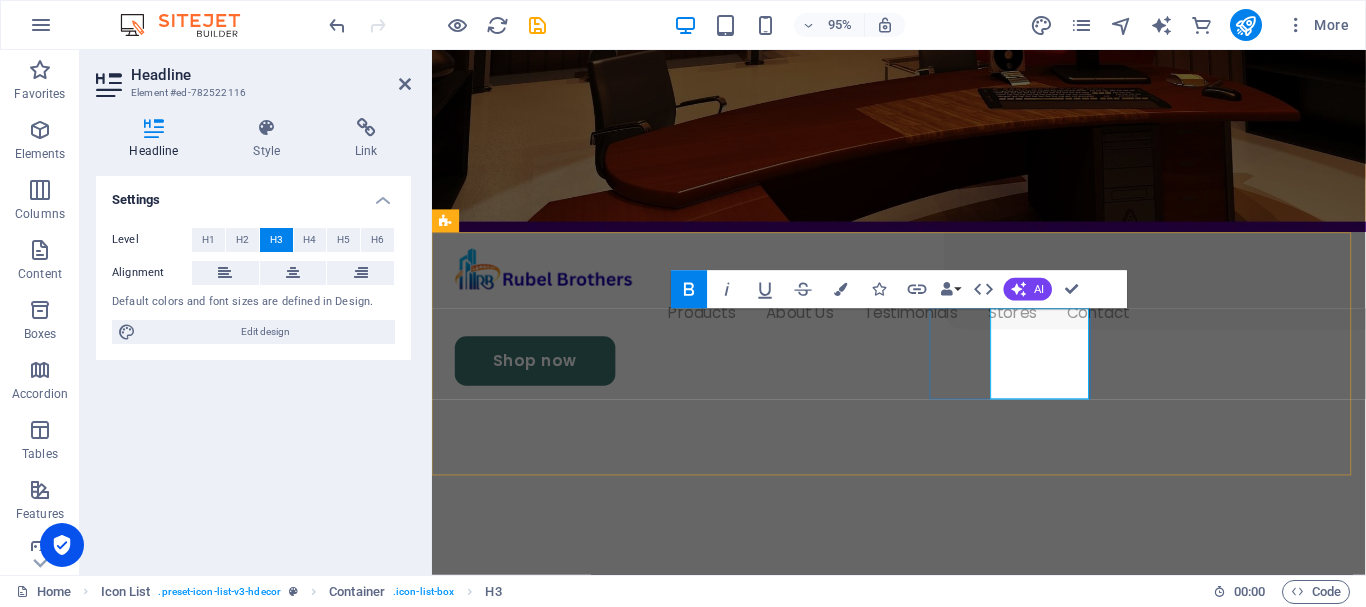 scroll, scrollTop: 460, scrollLeft: 0, axis: vertical 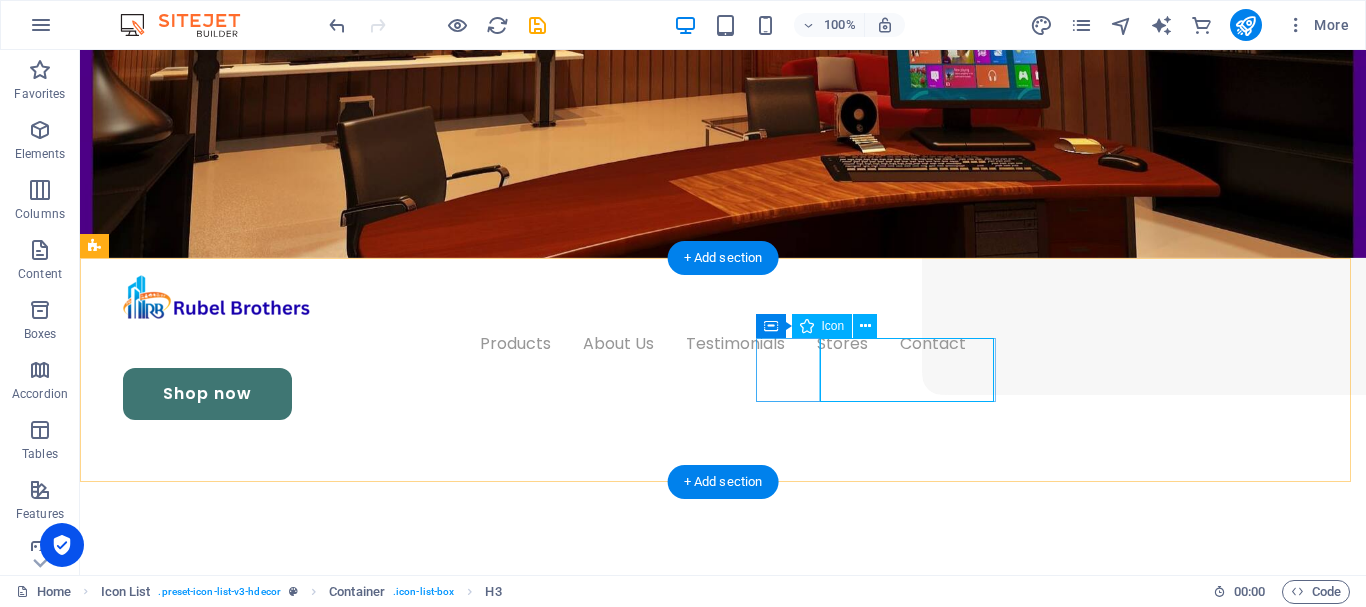 click at bounding box center (224, 1224) 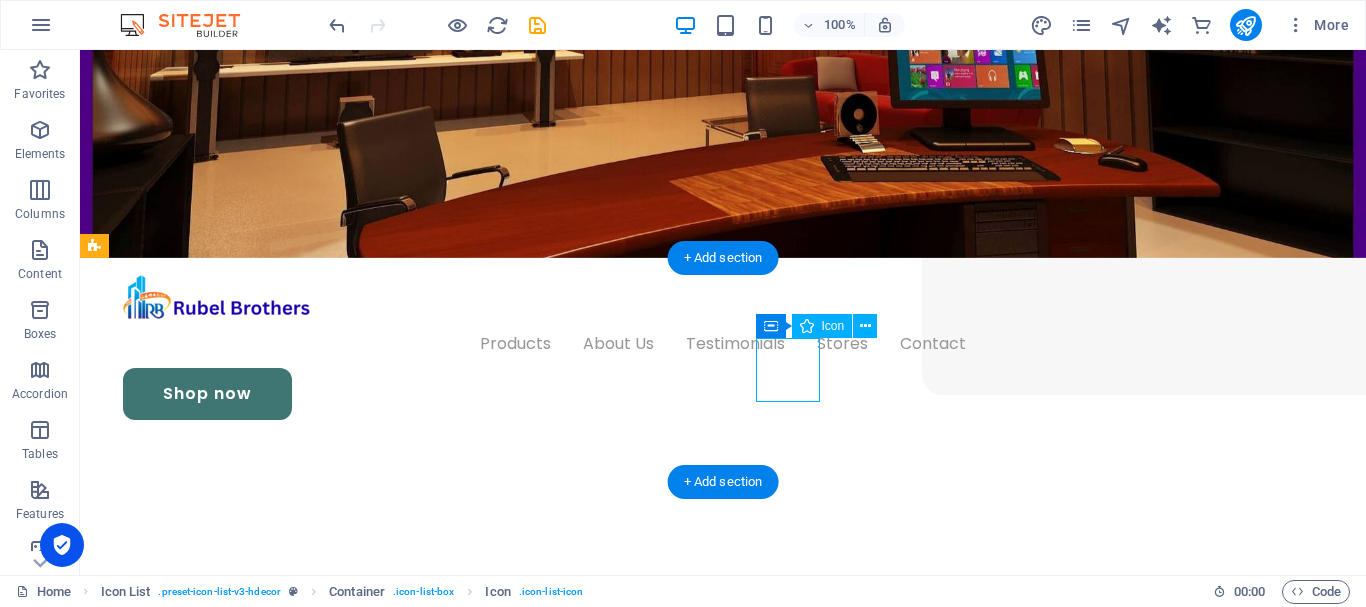 click at bounding box center (224, 1224) 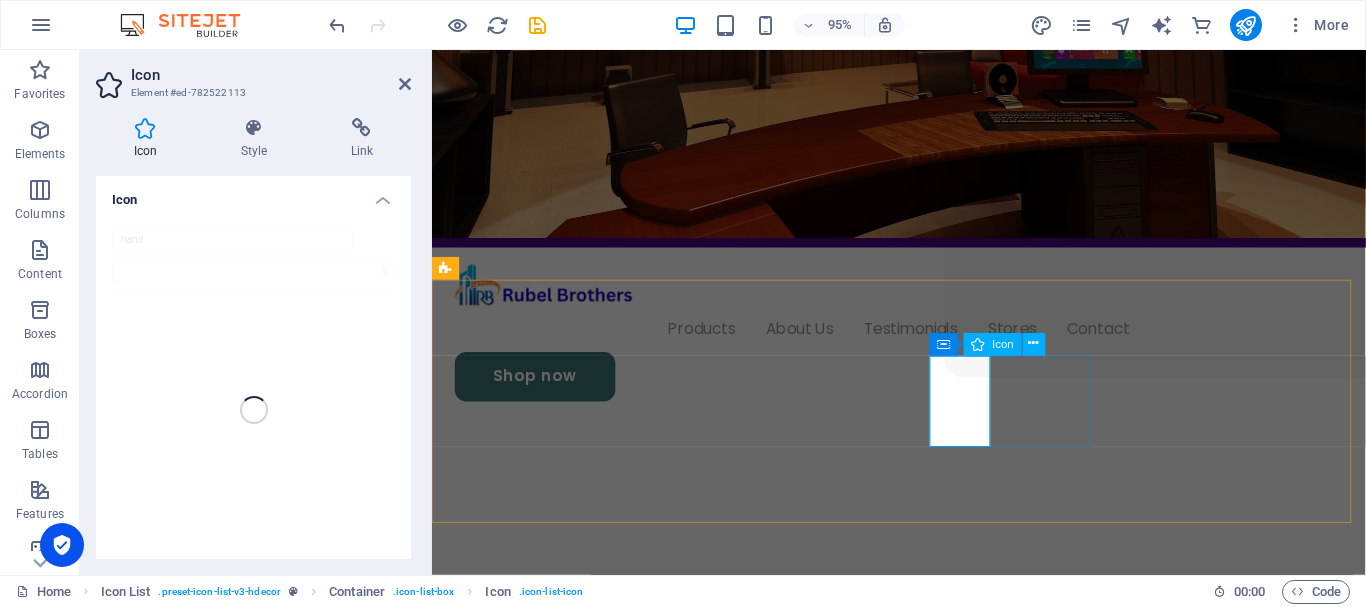 click at bounding box center [543, 1278] 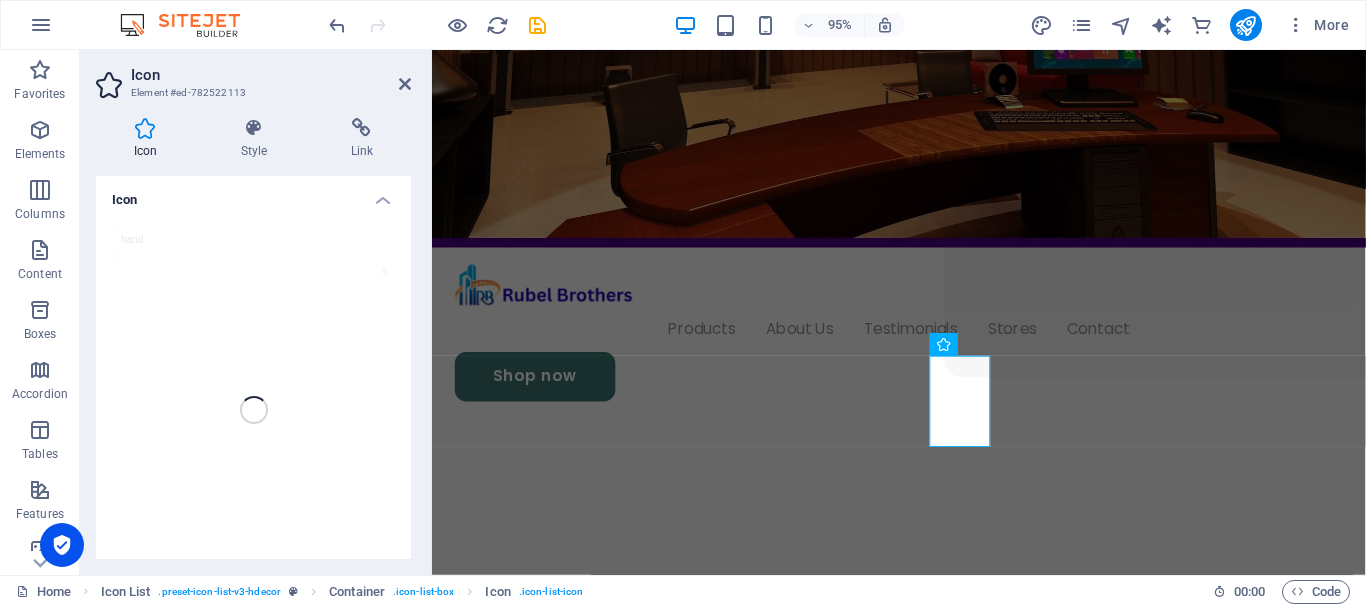 click on "hand" at bounding box center [253, 410] 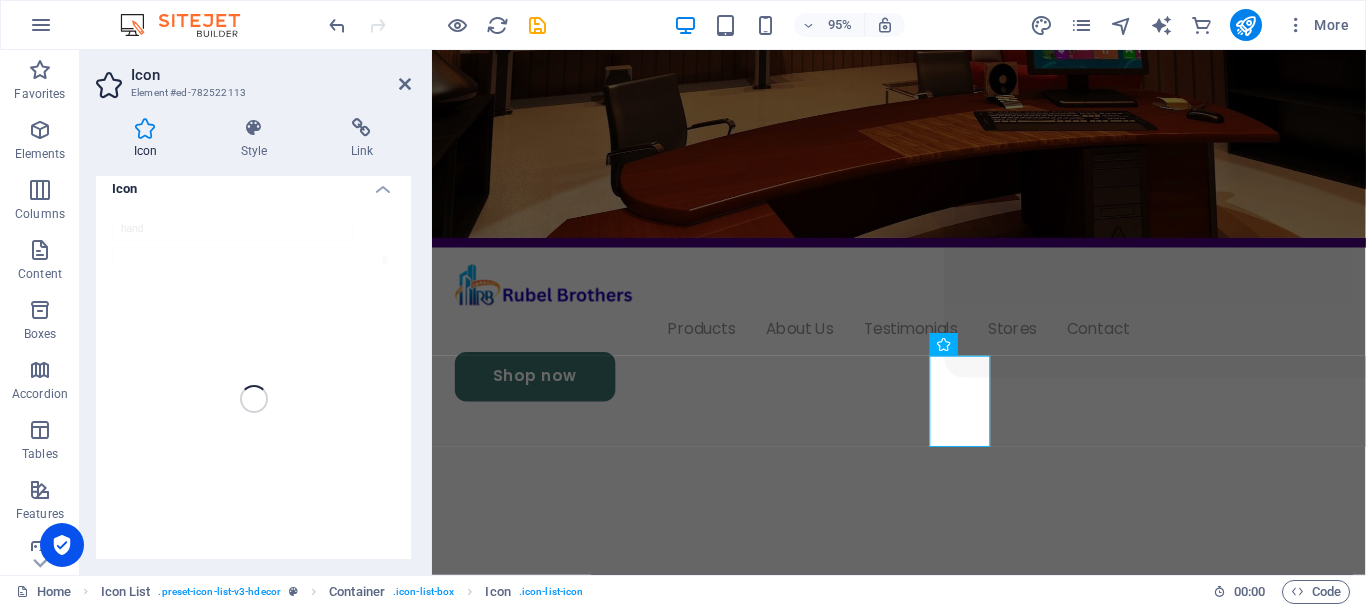 scroll, scrollTop: 0, scrollLeft: 0, axis: both 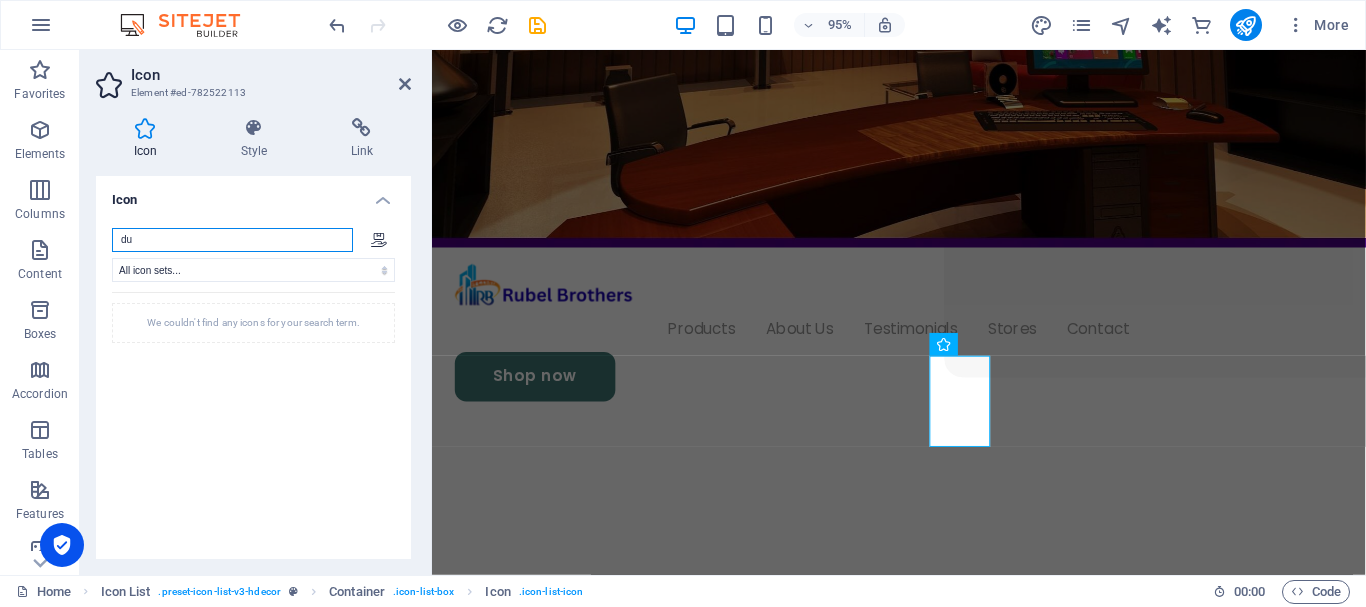 type on "d" 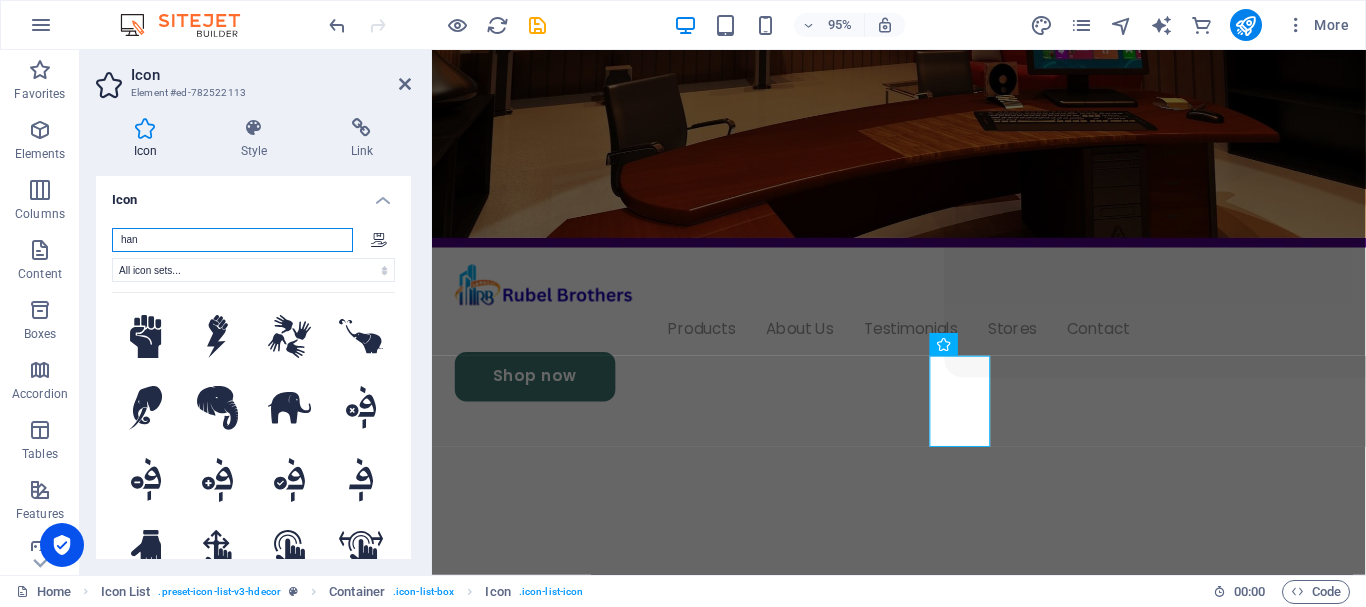 type on "hand" 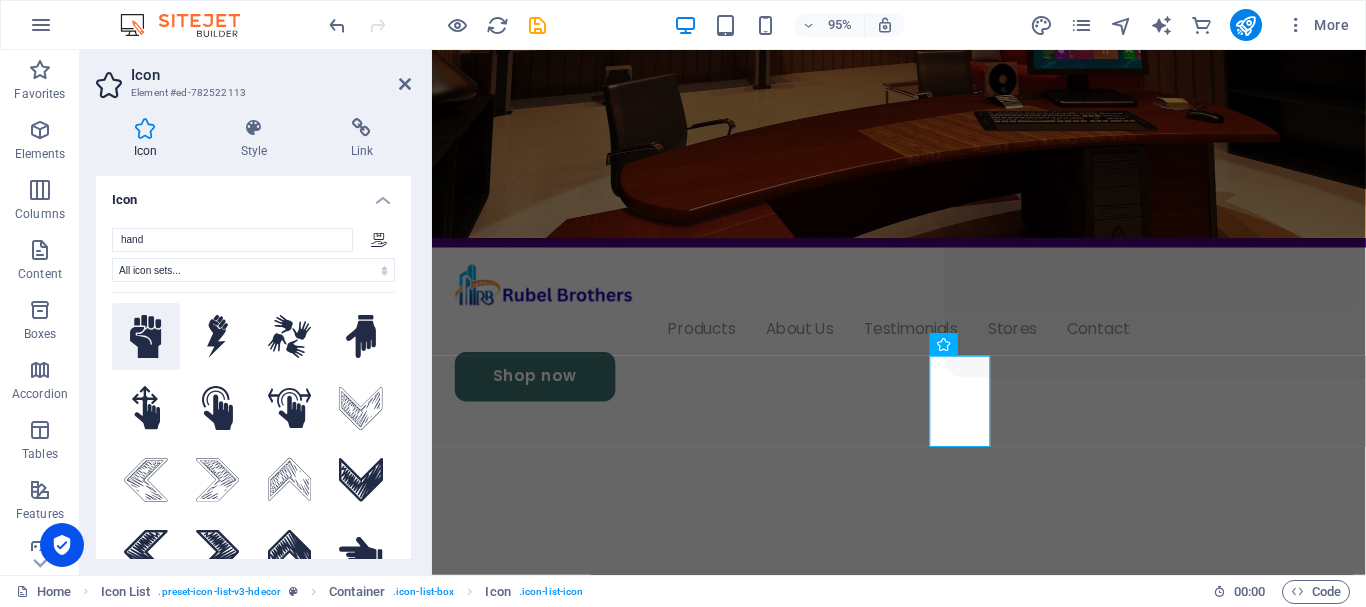 click 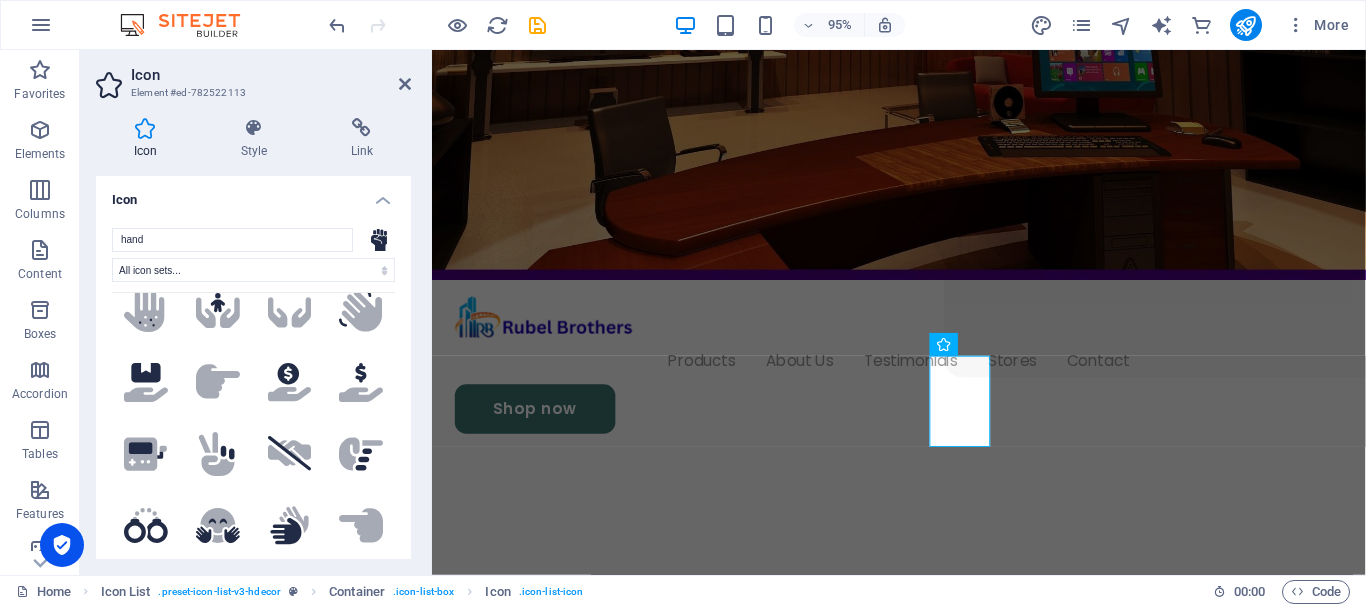scroll, scrollTop: 700, scrollLeft: 0, axis: vertical 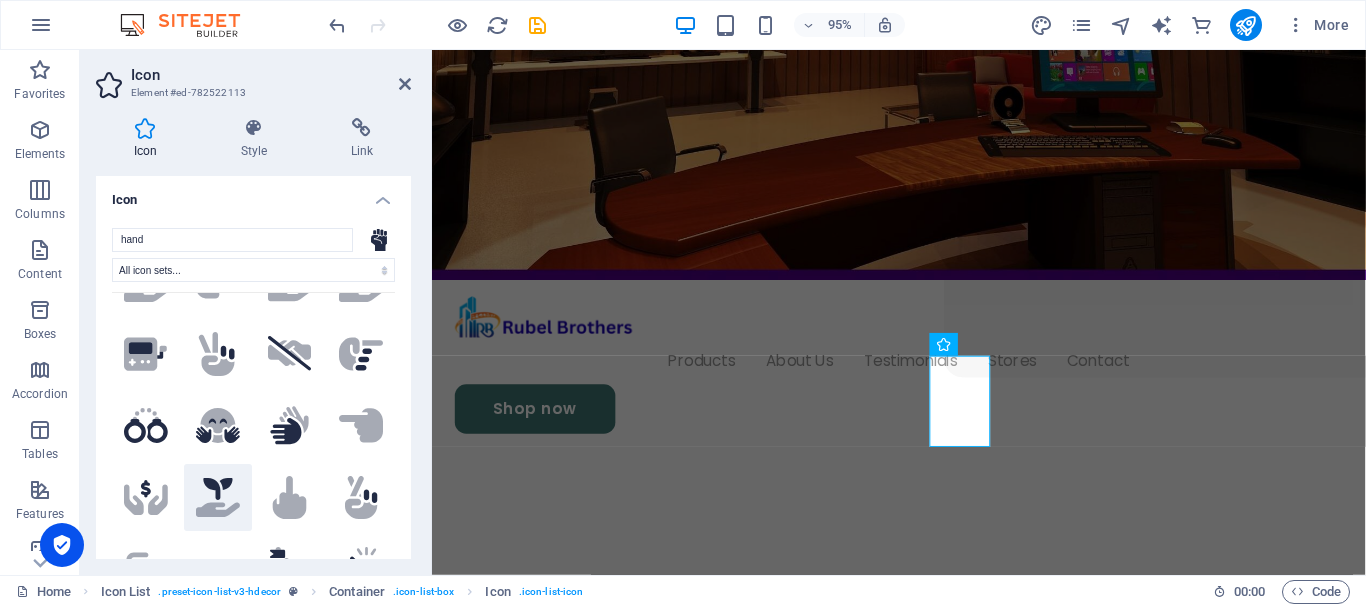 click on ".fa-secondary{opacity:.4}" 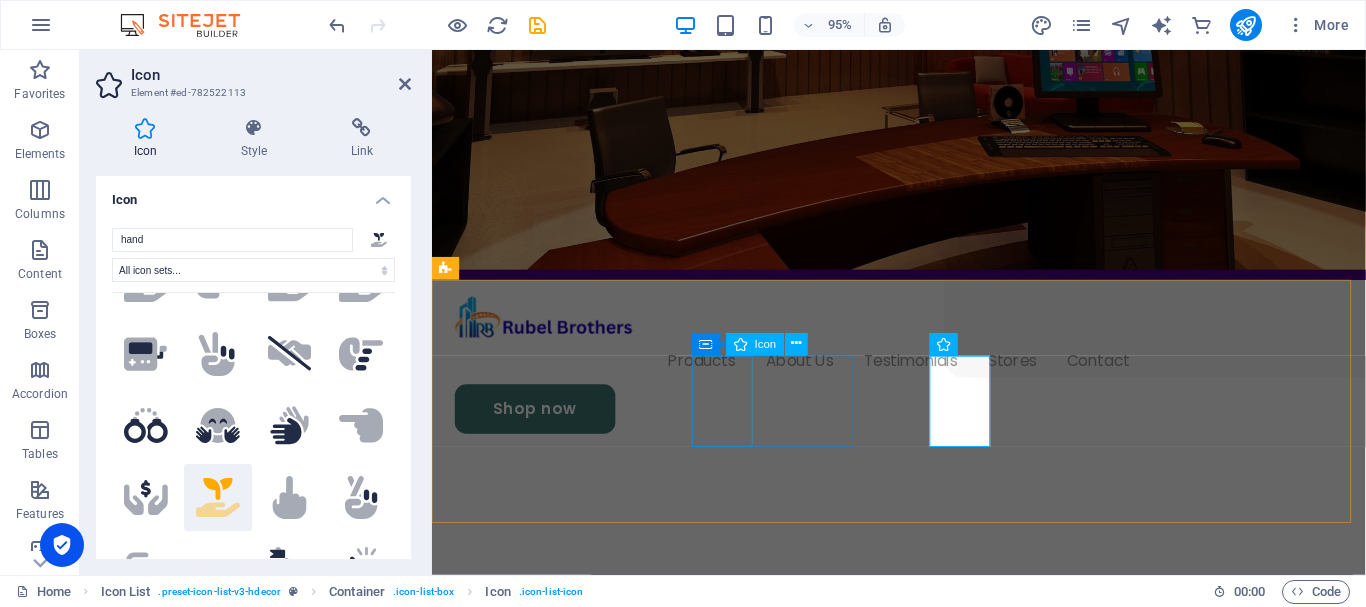 click at bounding box center [543, 1160] 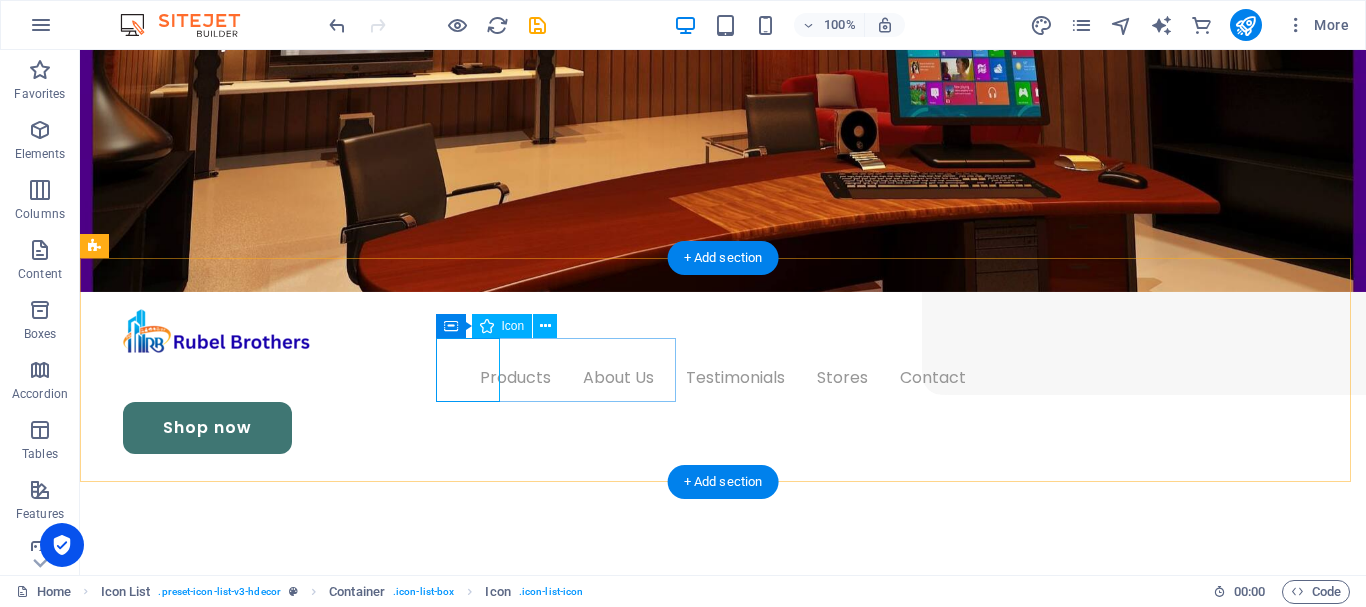 click at bounding box center [224, 1106] 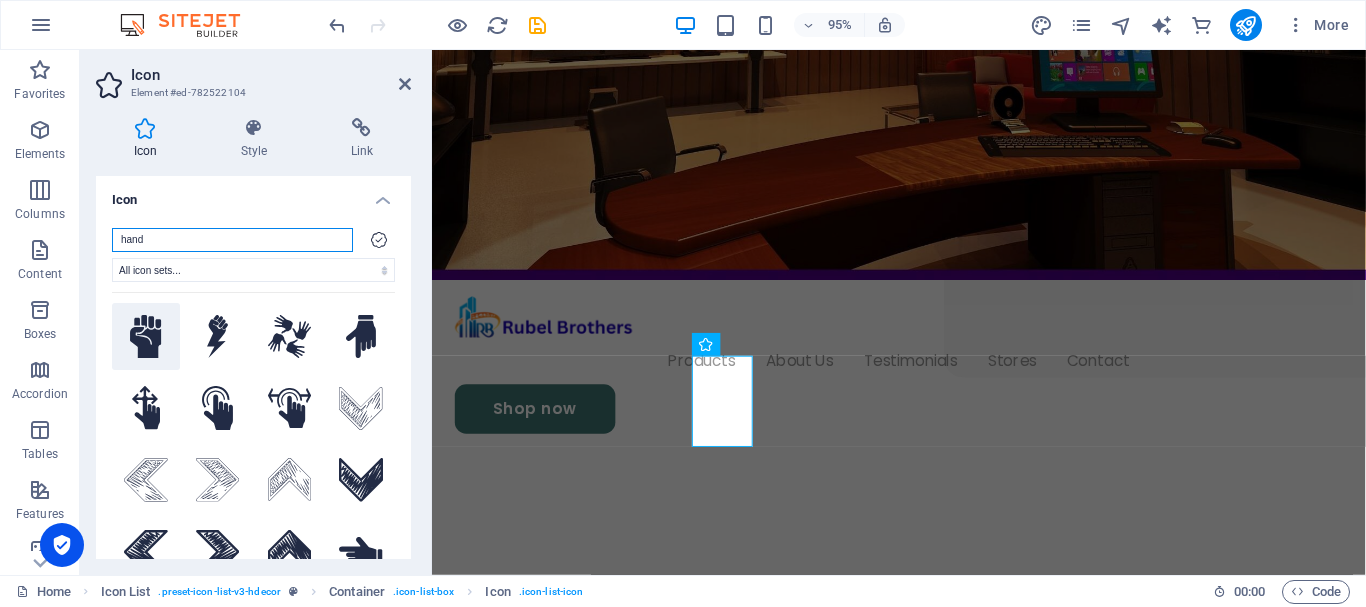 type on "hand" 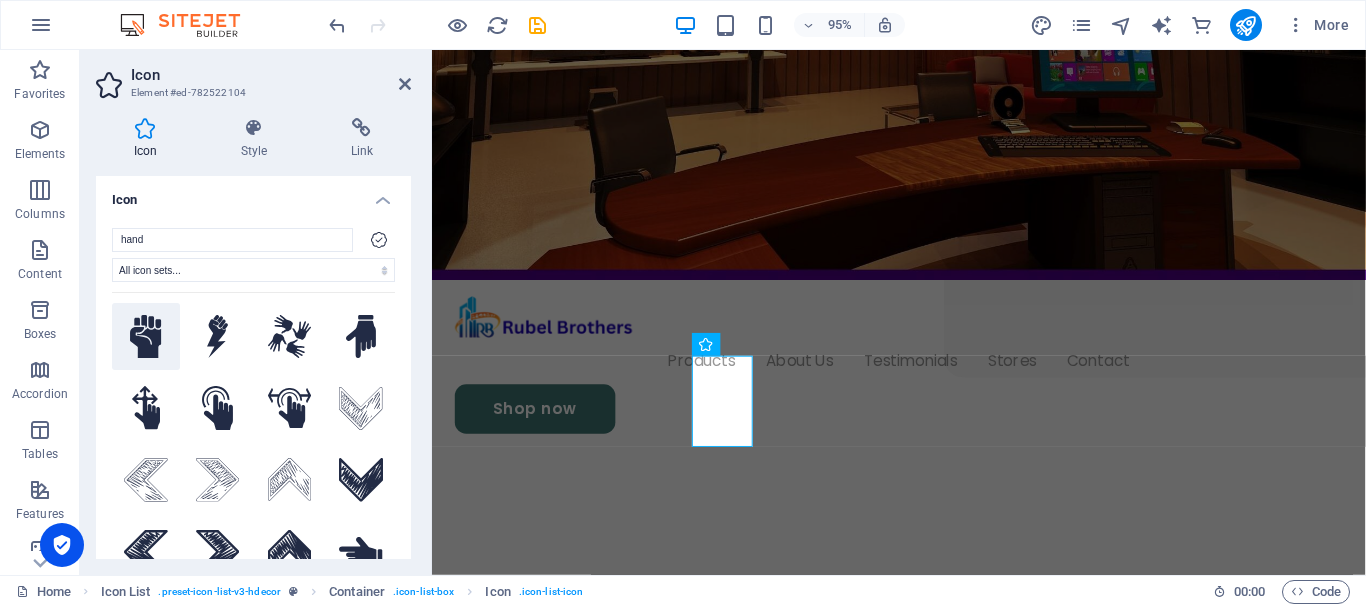 click at bounding box center (146, 337) 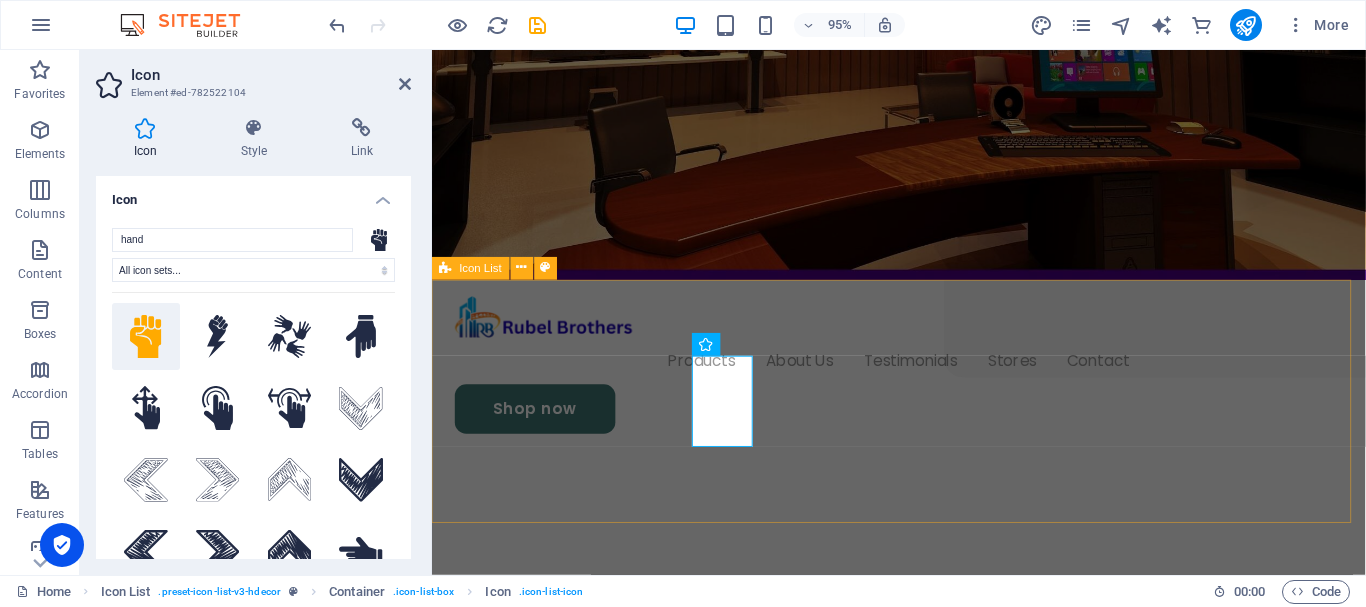 click on "Top most Quality Durability .fa-secondary{opacity:.4} Reasonable 24 / 7 Support Dedicated support" at bounding box center [923, 1272] 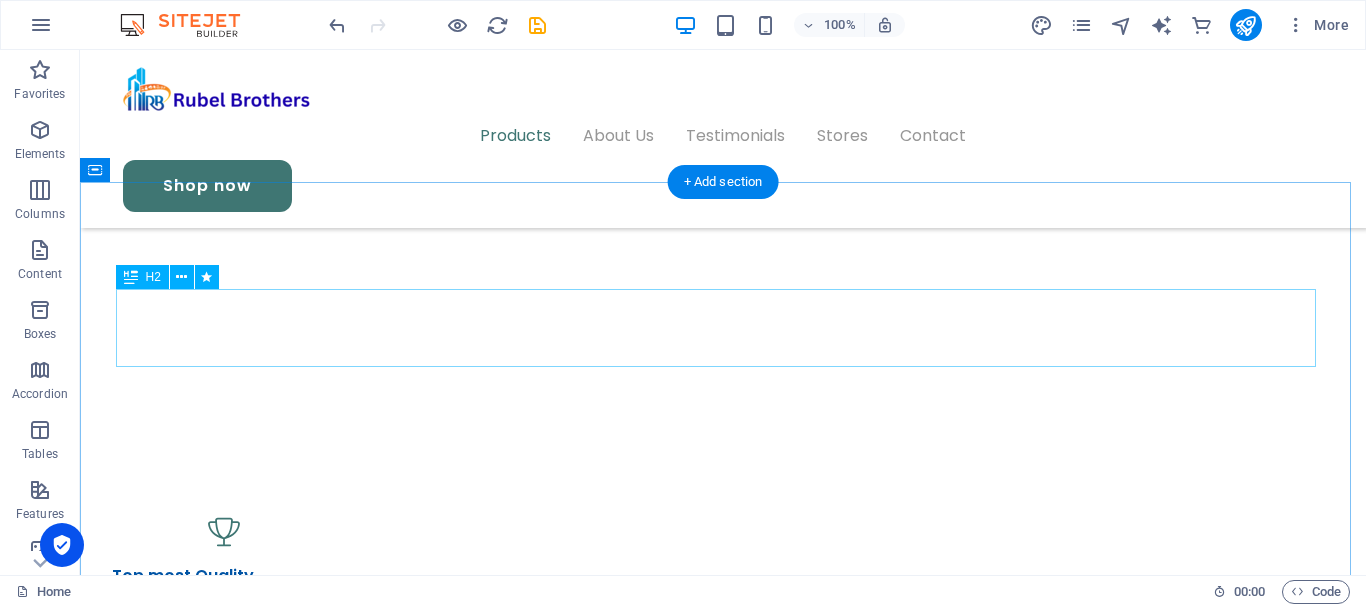 scroll, scrollTop: 722, scrollLeft: 0, axis: vertical 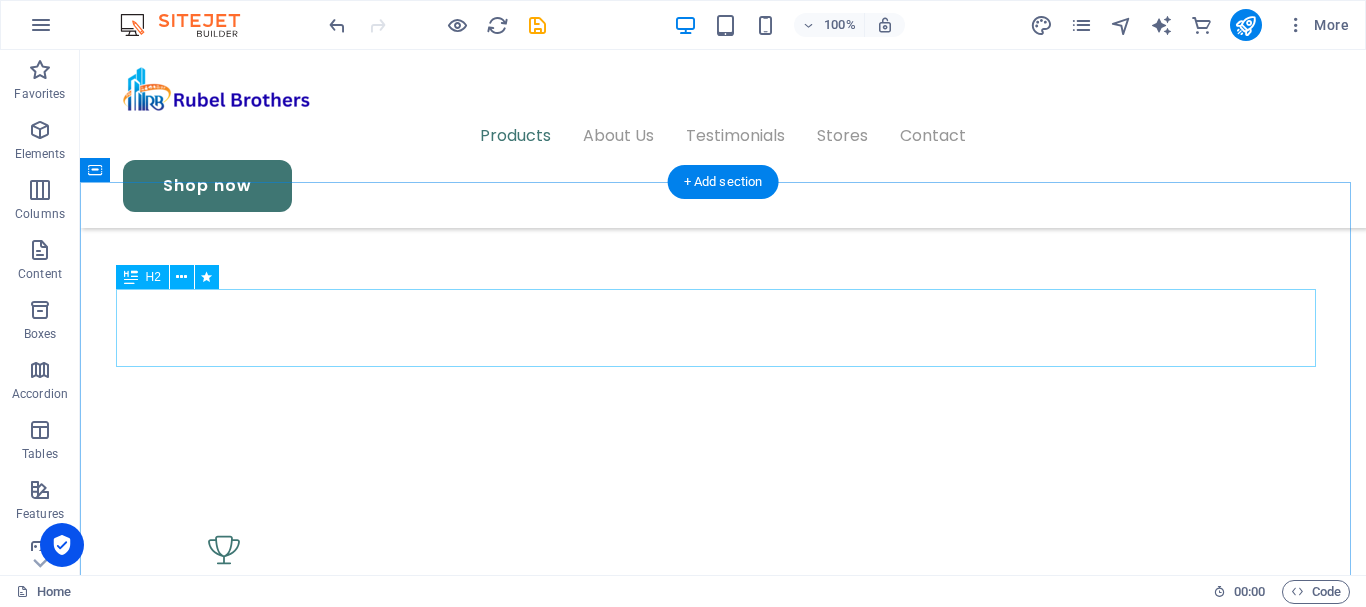 click on "Our Products" at bounding box center (723, 1264) 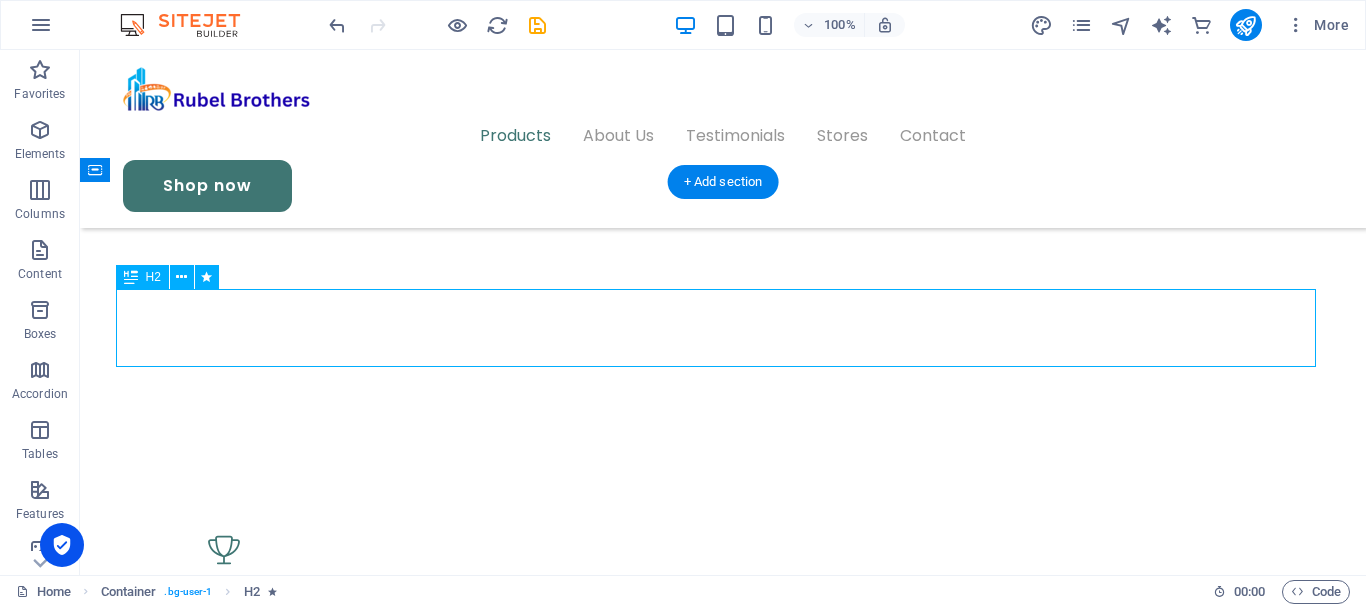 click on "Our Products" at bounding box center [723, 1264] 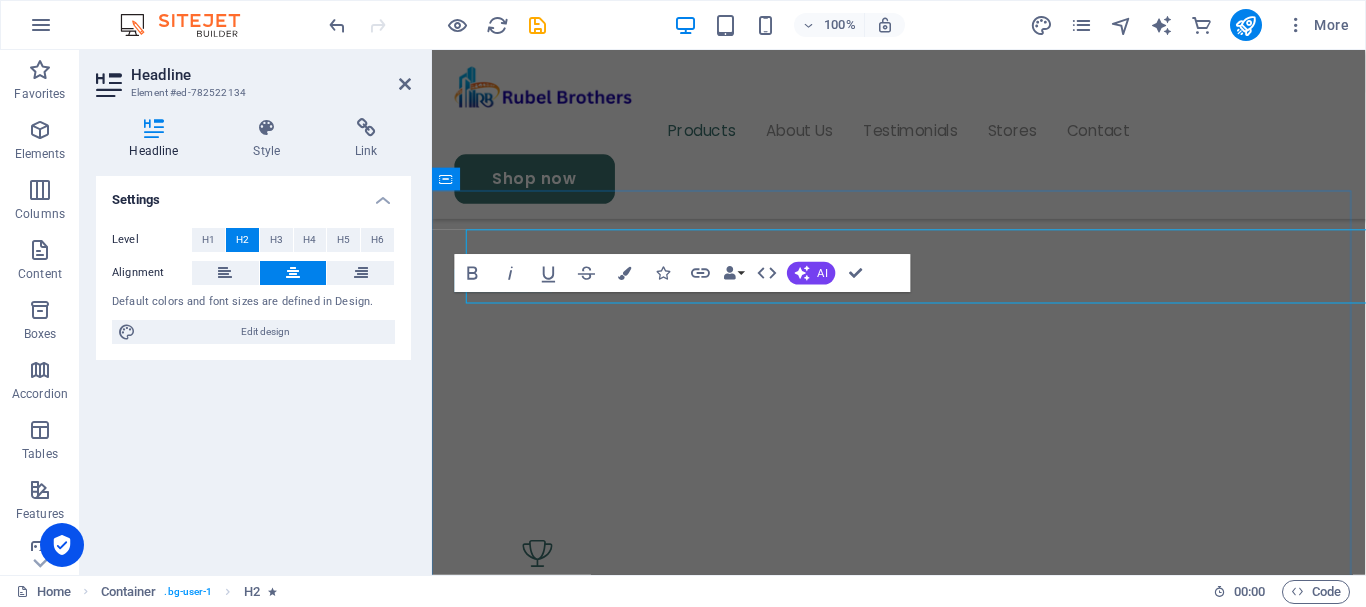 scroll, scrollTop: 772, scrollLeft: 0, axis: vertical 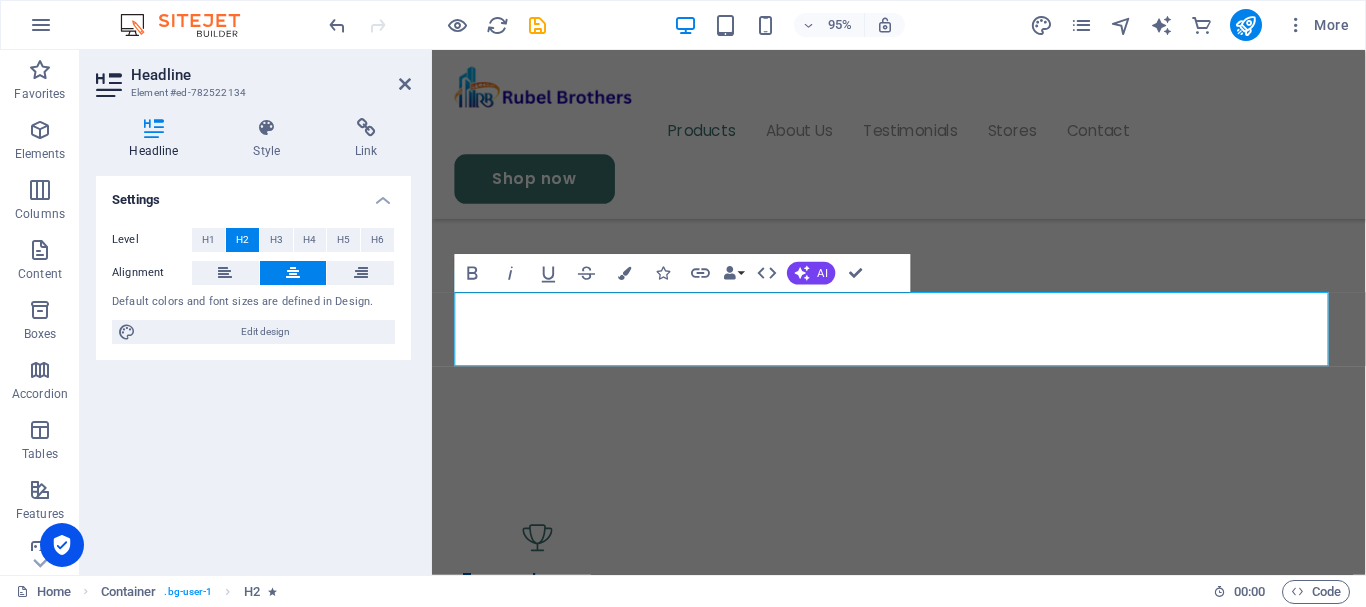 type 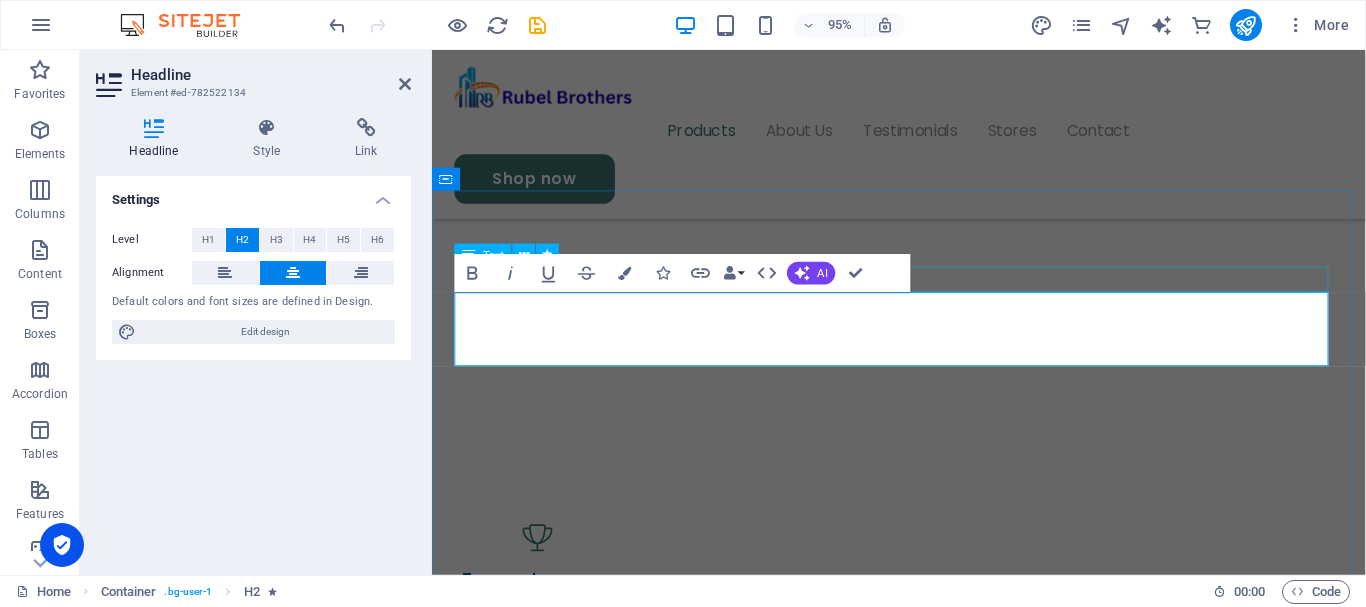 drag, startPoint x: 993, startPoint y: 293, endPoint x: 1315, endPoint y: 282, distance: 322.18784 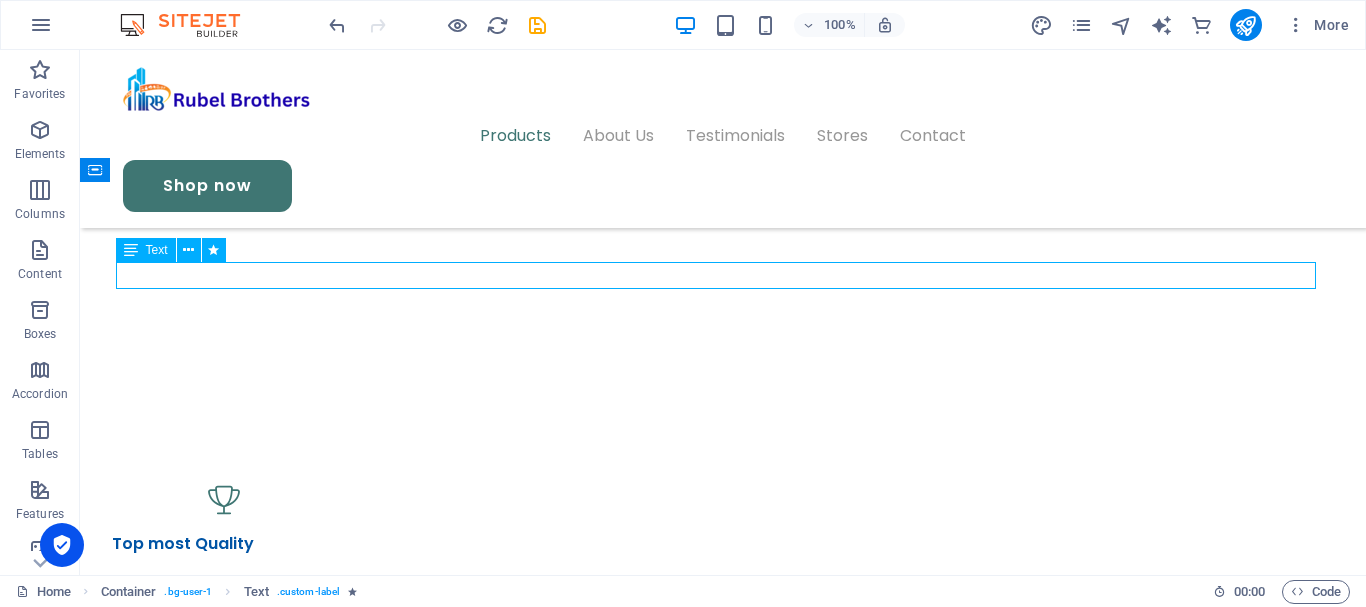 scroll, scrollTop: 722, scrollLeft: 0, axis: vertical 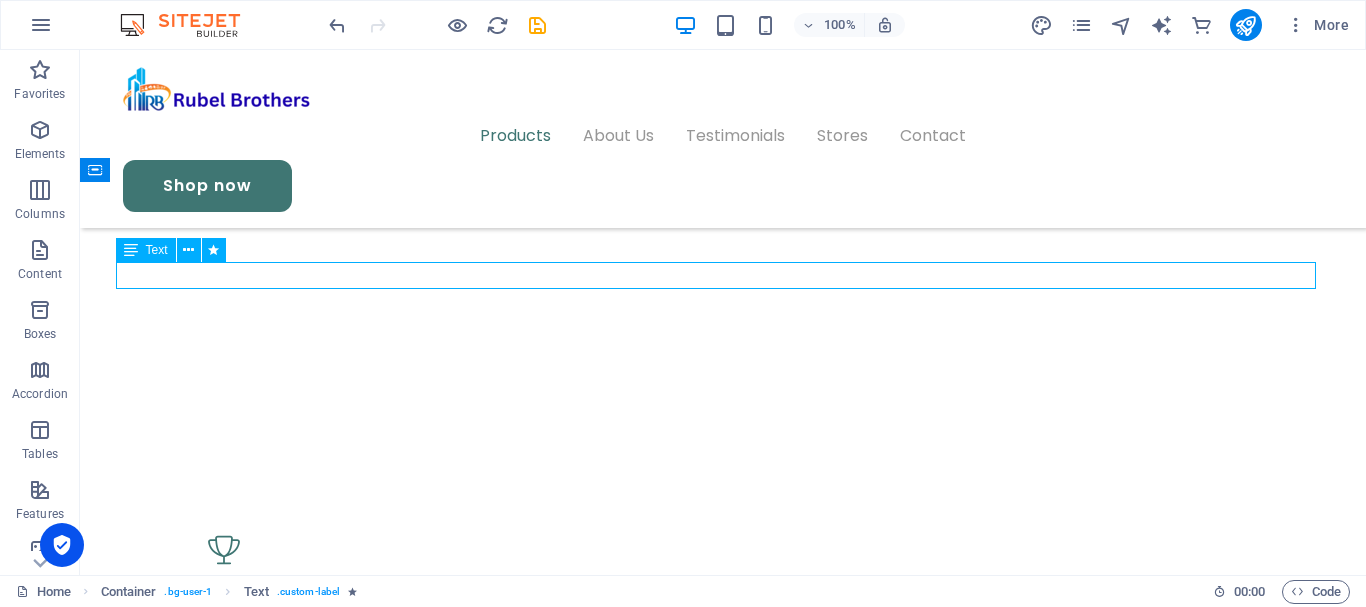 click on "Products" at bounding box center (723, 1211) 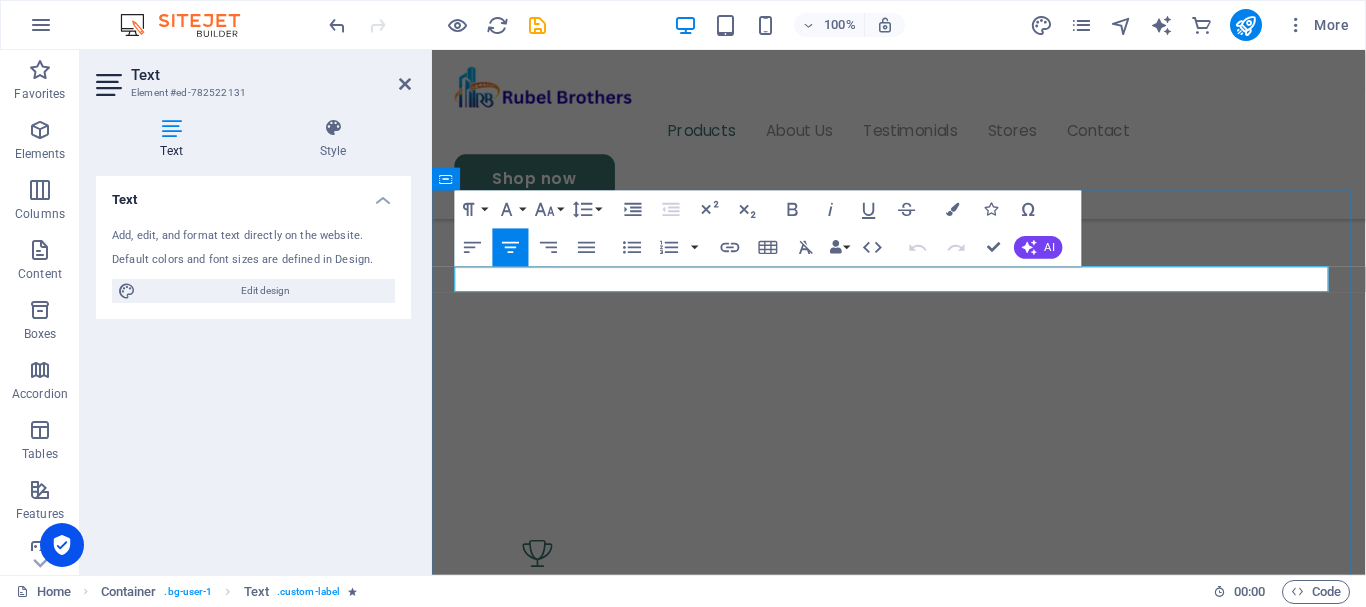 scroll, scrollTop: 772, scrollLeft: 0, axis: vertical 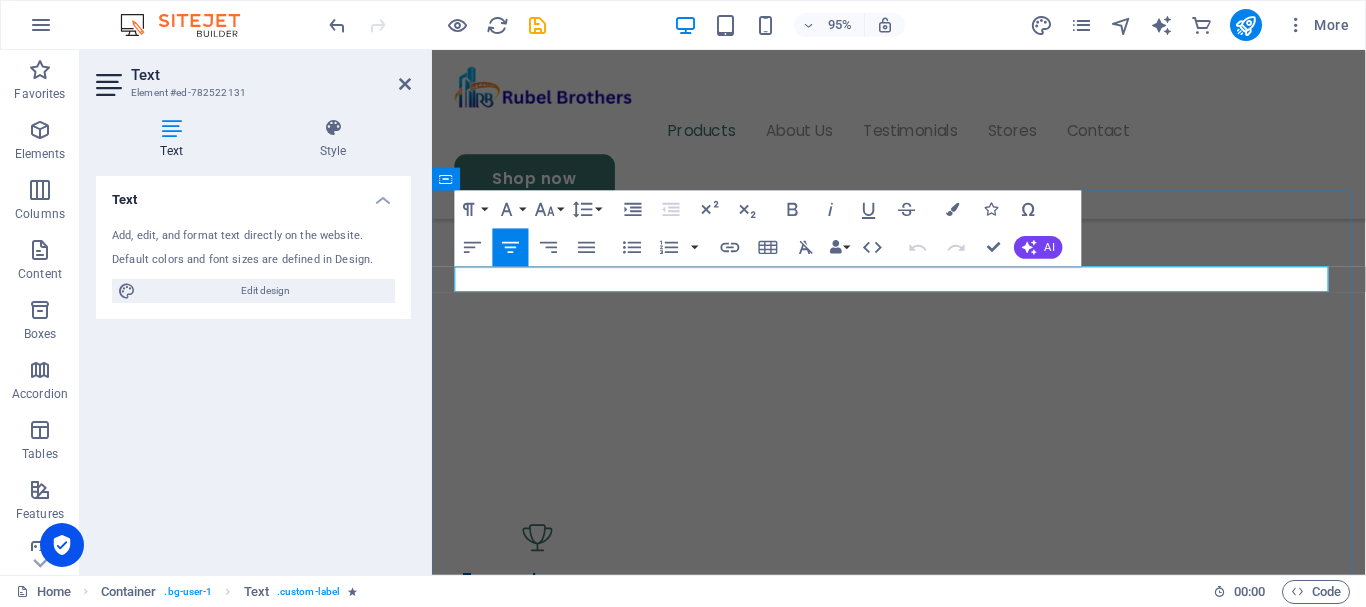click on "Products" at bounding box center [923, 1297] 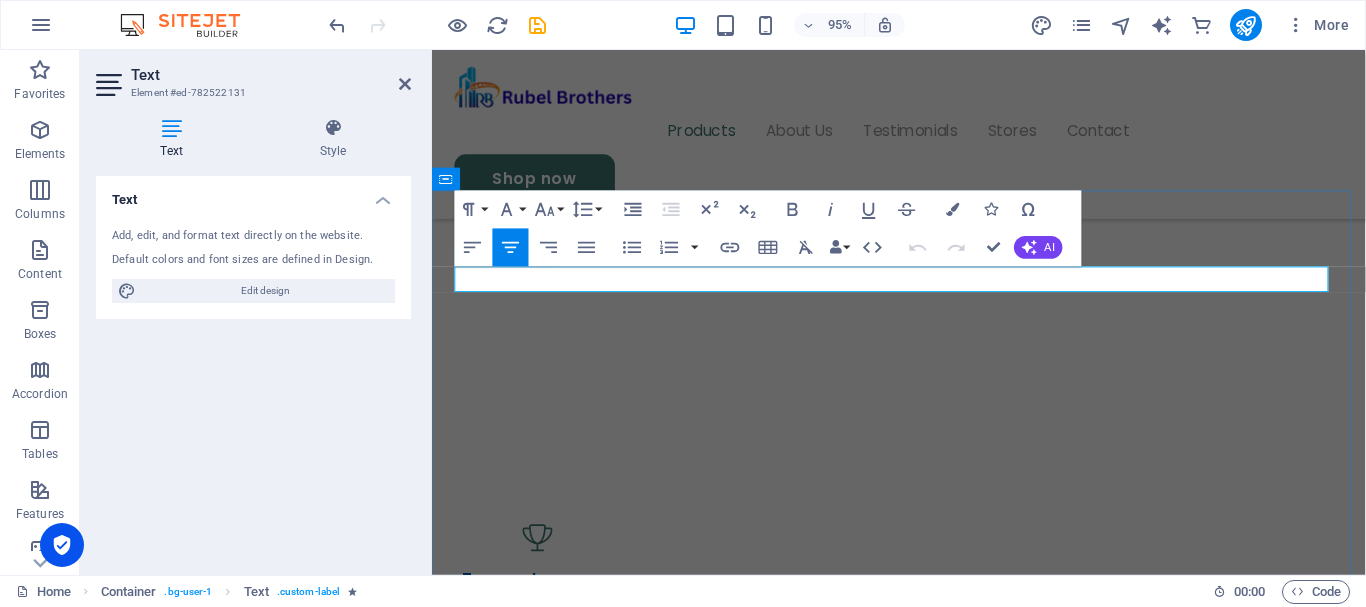 drag, startPoint x: 870, startPoint y: 286, endPoint x: 977, endPoint y: 289, distance: 107.042046 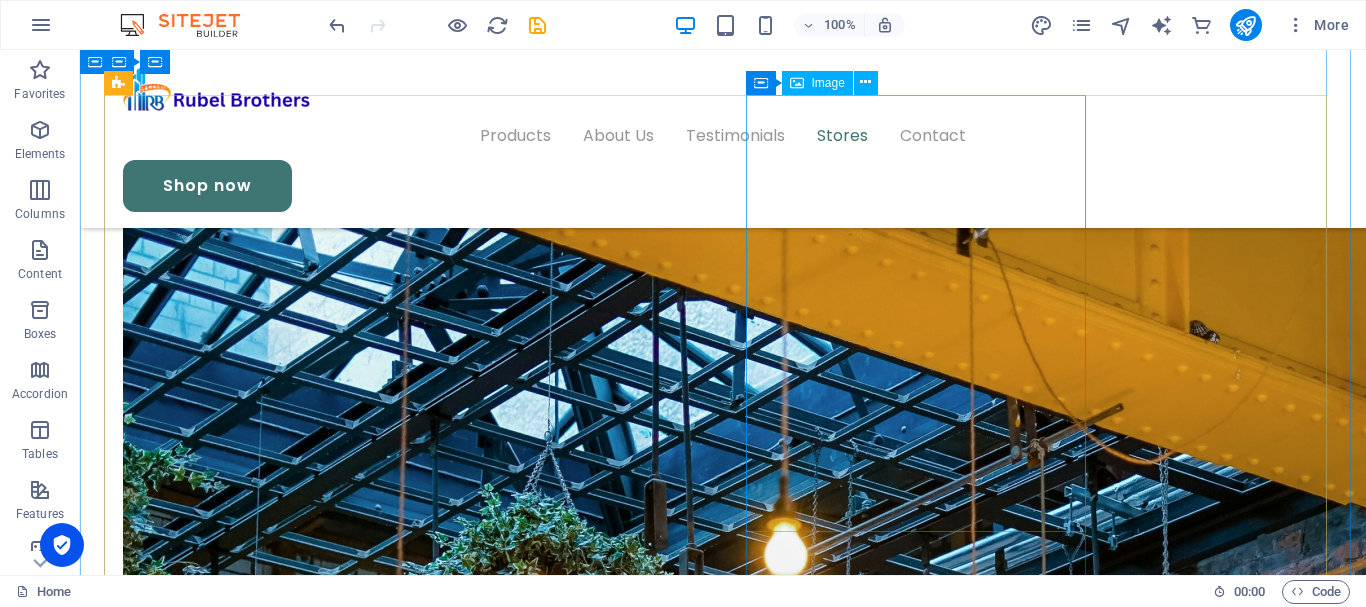 scroll, scrollTop: 4506, scrollLeft: 0, axis: vertical 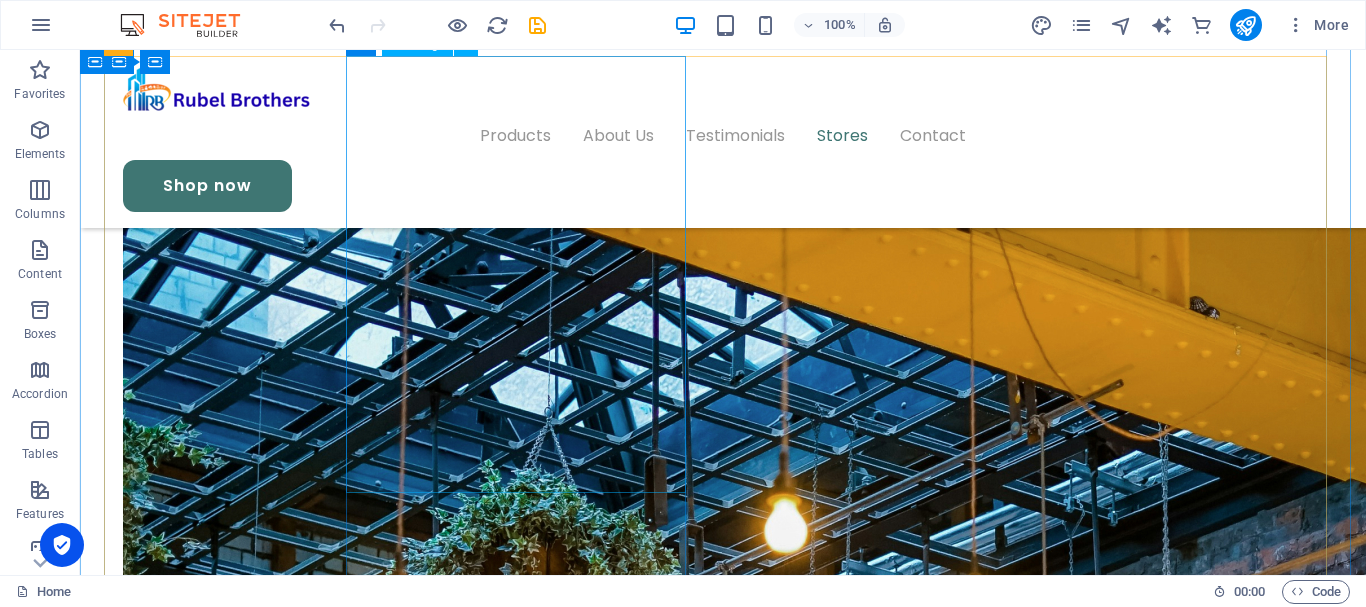 click at bounding box center (274, 11320) 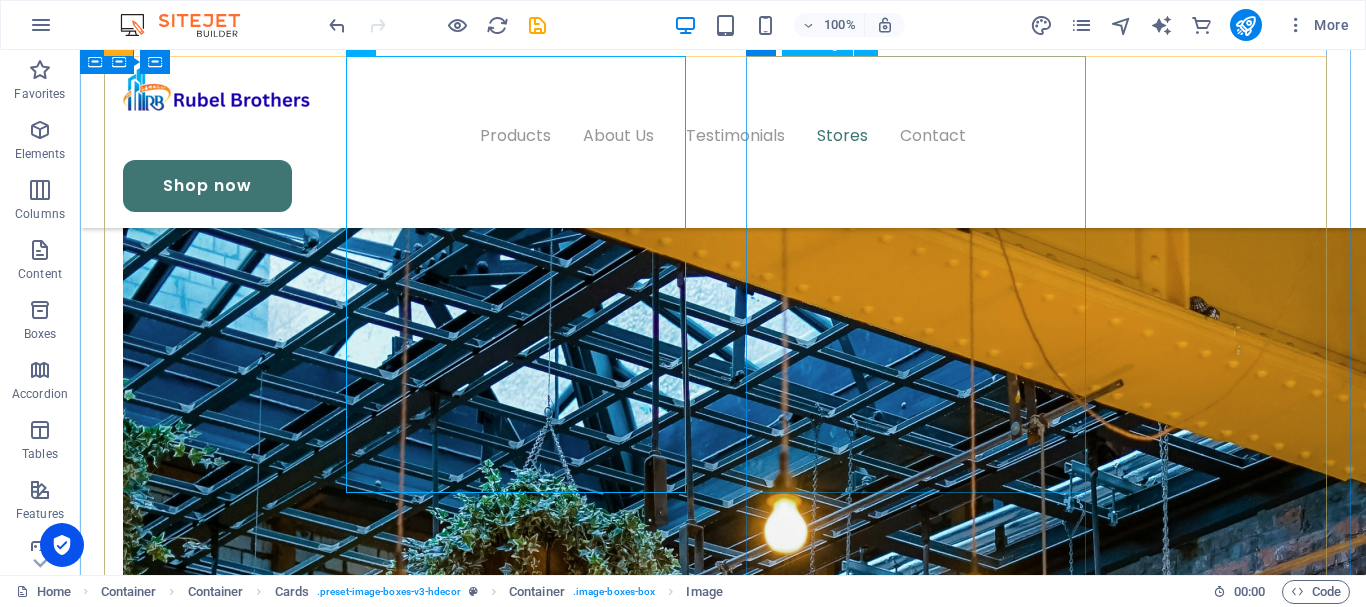 click at bounding box center [274, 12213] 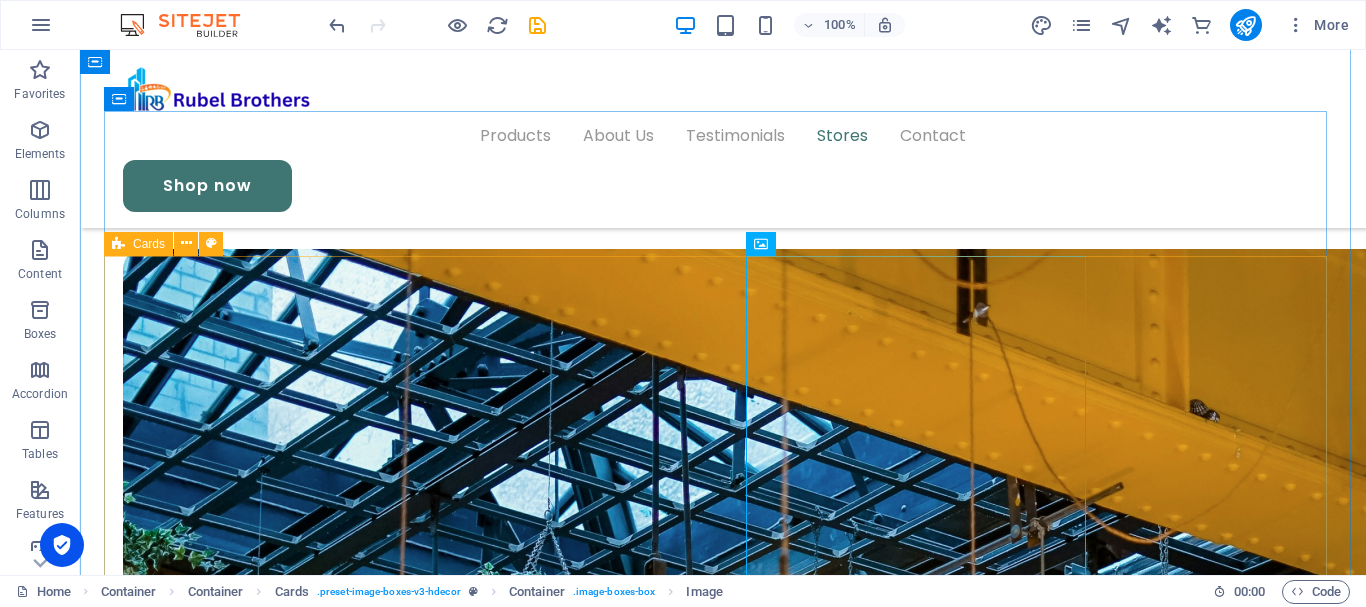 scroll, scrollTop: 4406, scrollLeft: 0, axis: vertical 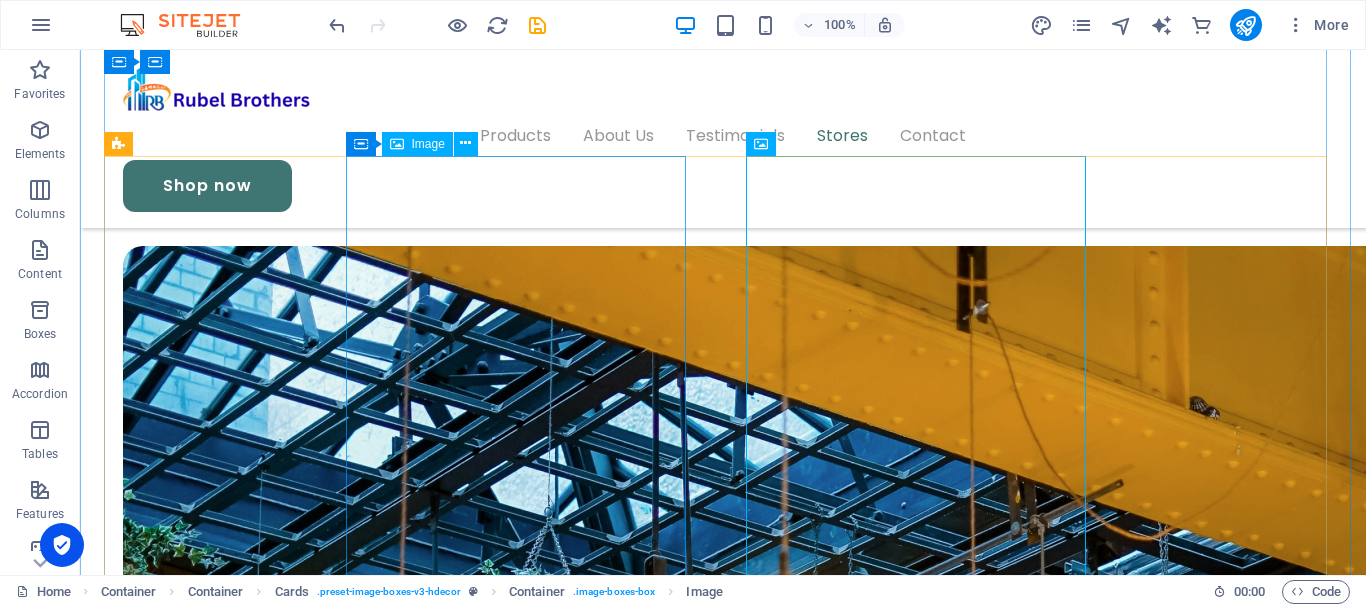 click at bounding box center [274, 11420] 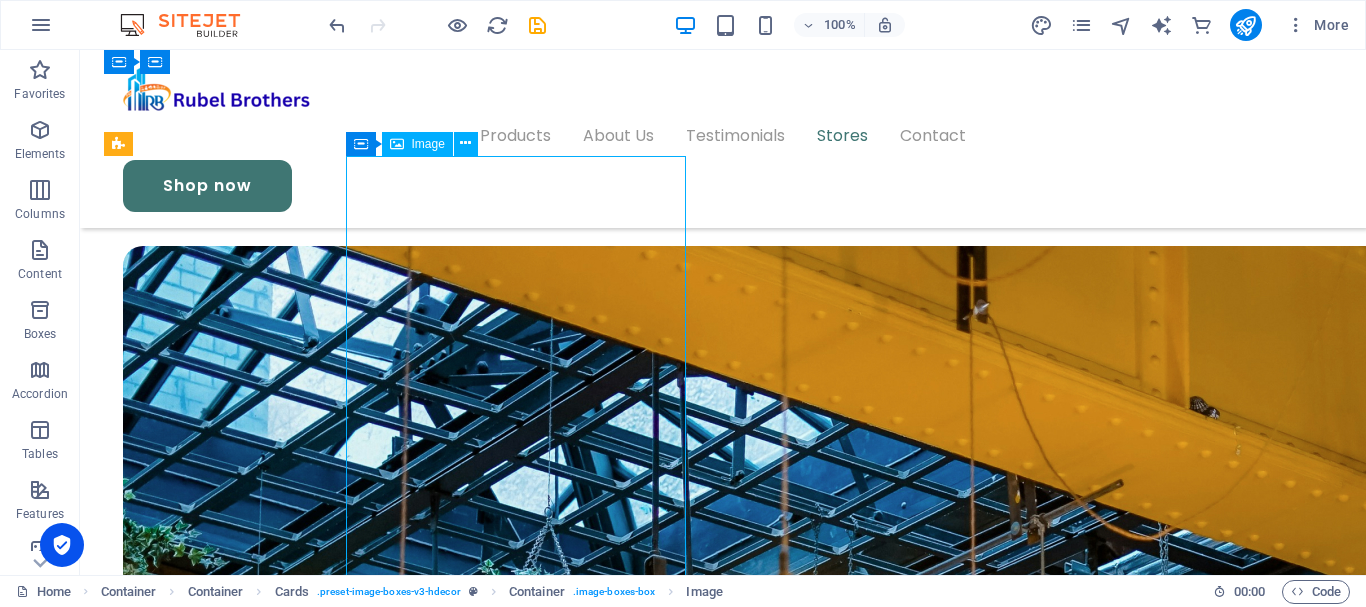 click at bounding box center [274, 11420] 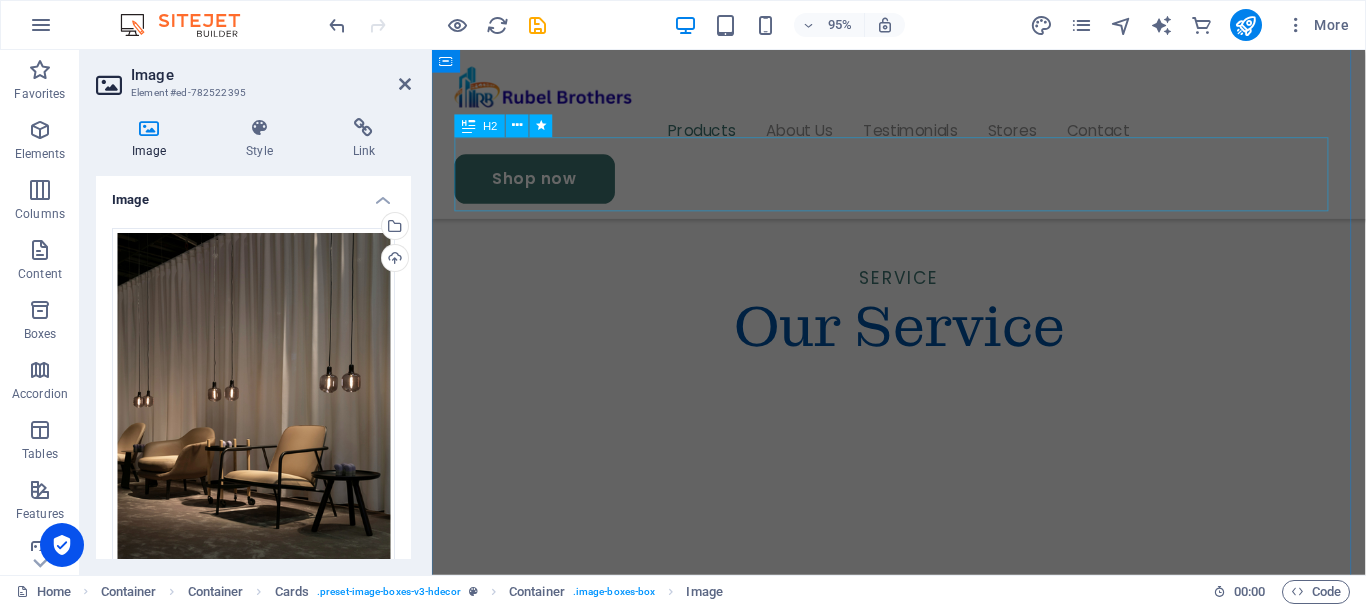 scroll, scrollTop: 1680, scrollLeft: 0, axis: vertical 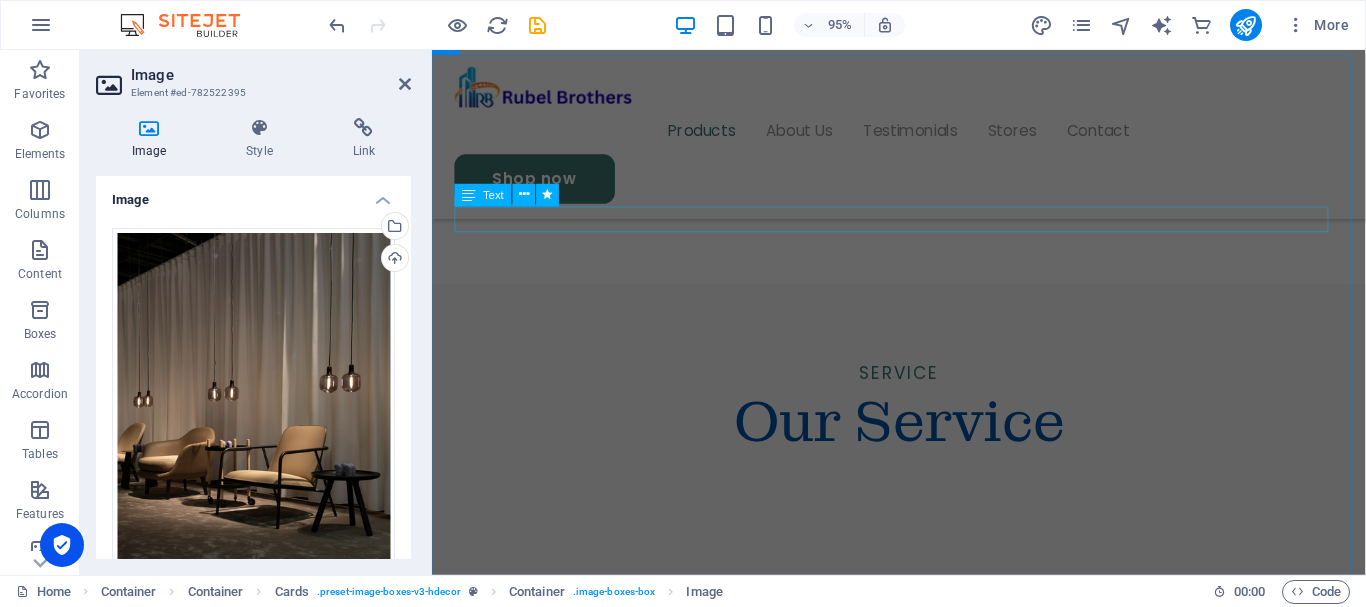 click on "Lookbook" at bounding box center (923, 1234) 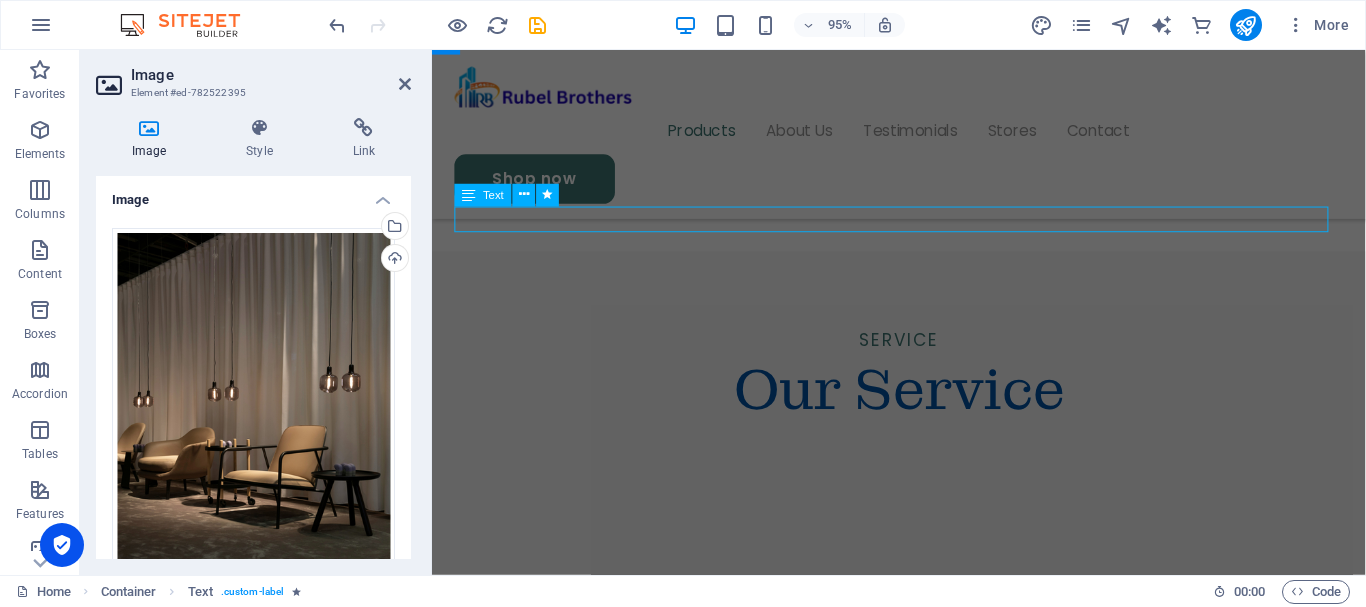 scroll, scrollTop: 1614, scrollLeft: 0, axis: vertical 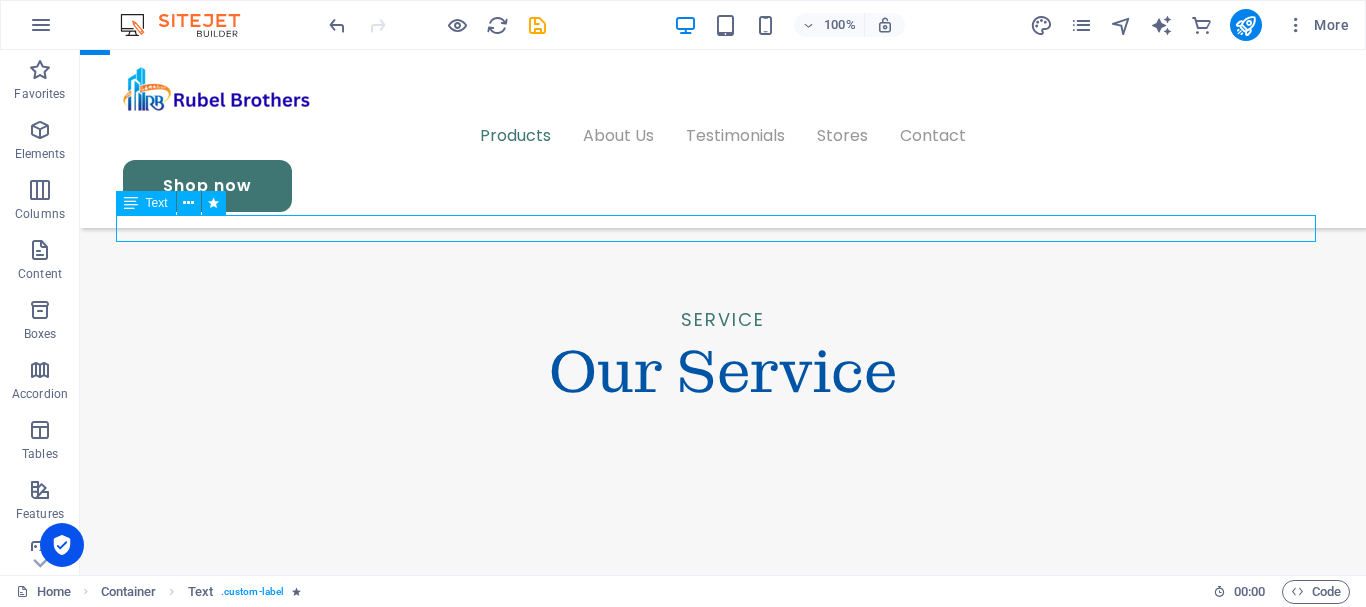 click on "Lookbook" at bounding box center (723, 1164) 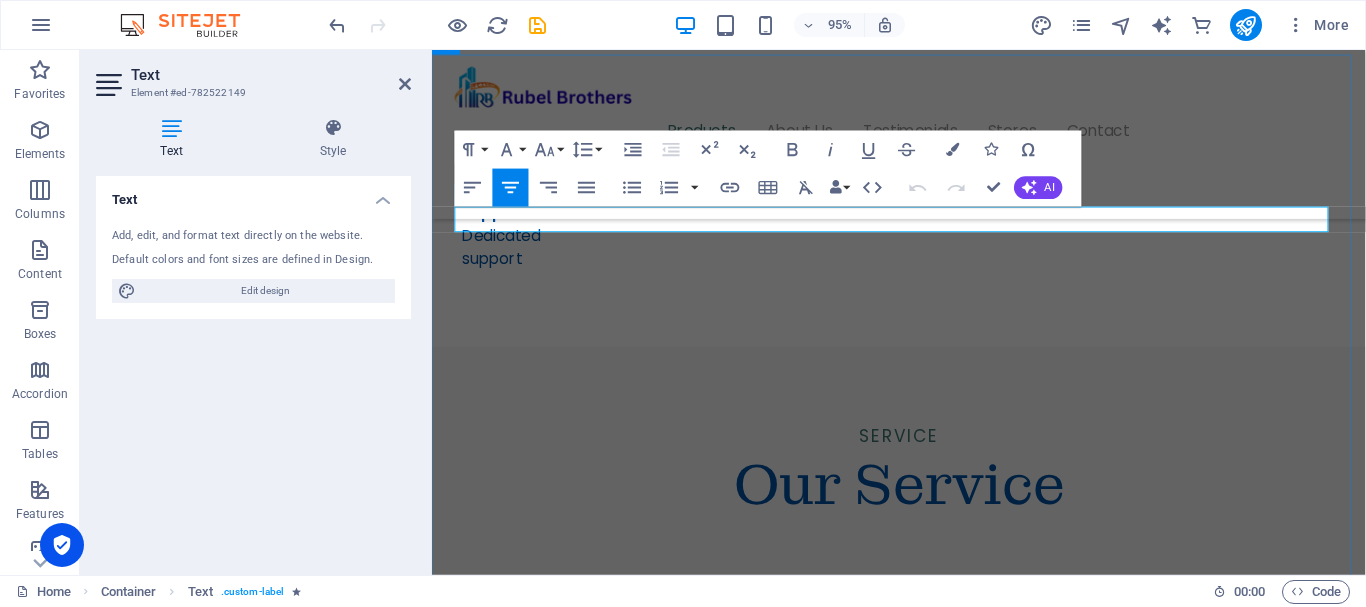 scroll, scrollTop: 1680, scrollLeft: 0, axis: vertical 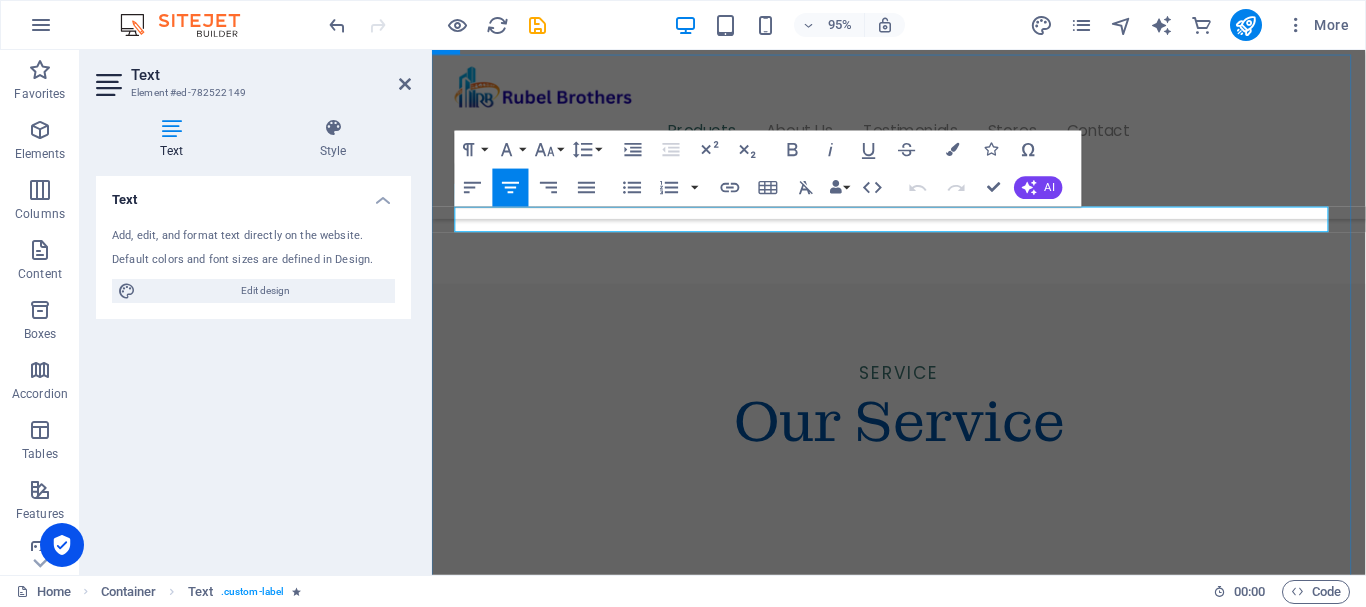 drag, startPoint x: 867, startPoint y: 231, endPoint x: 975, endPoint y: 217, distance: 108.903625 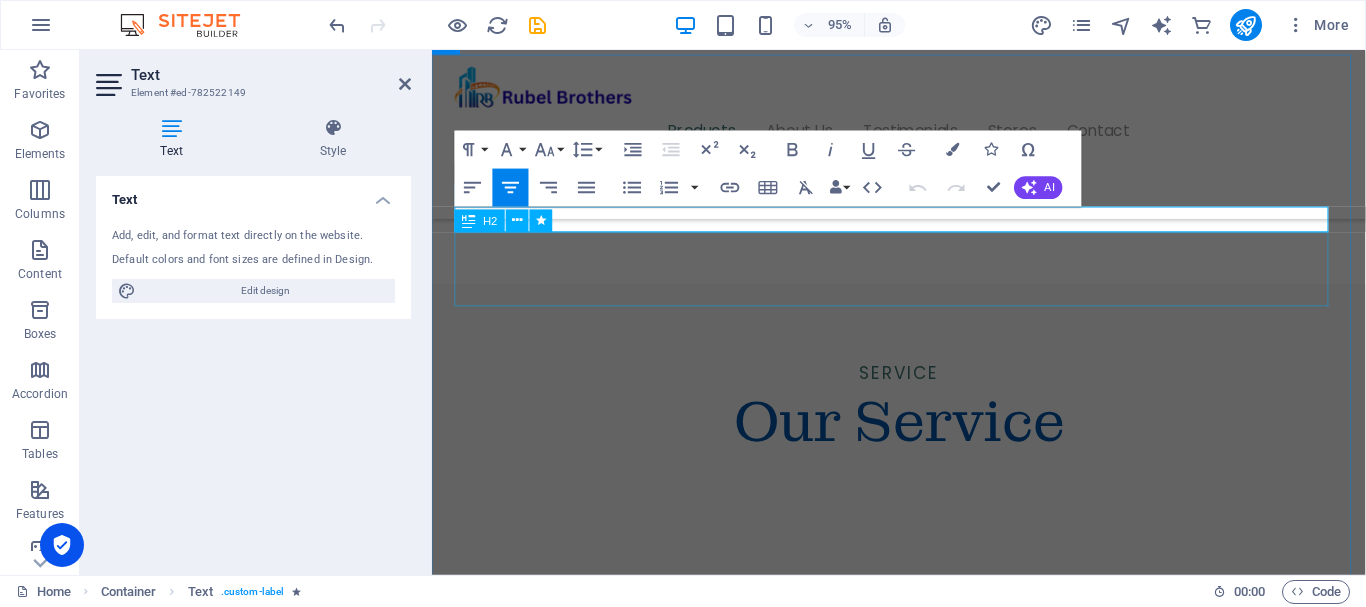 click on "Different Styles" at bounding box center (923, 1287) 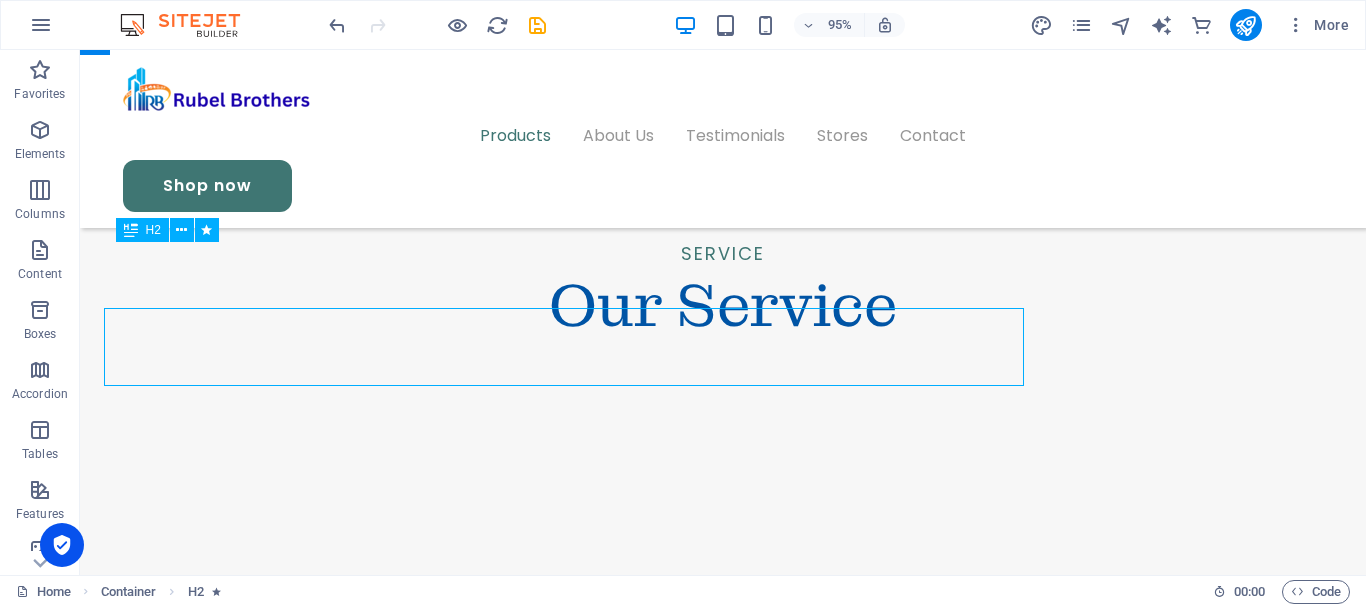 scroll, scrollTop: 1614, scrollLeft: 0, axis: vertical 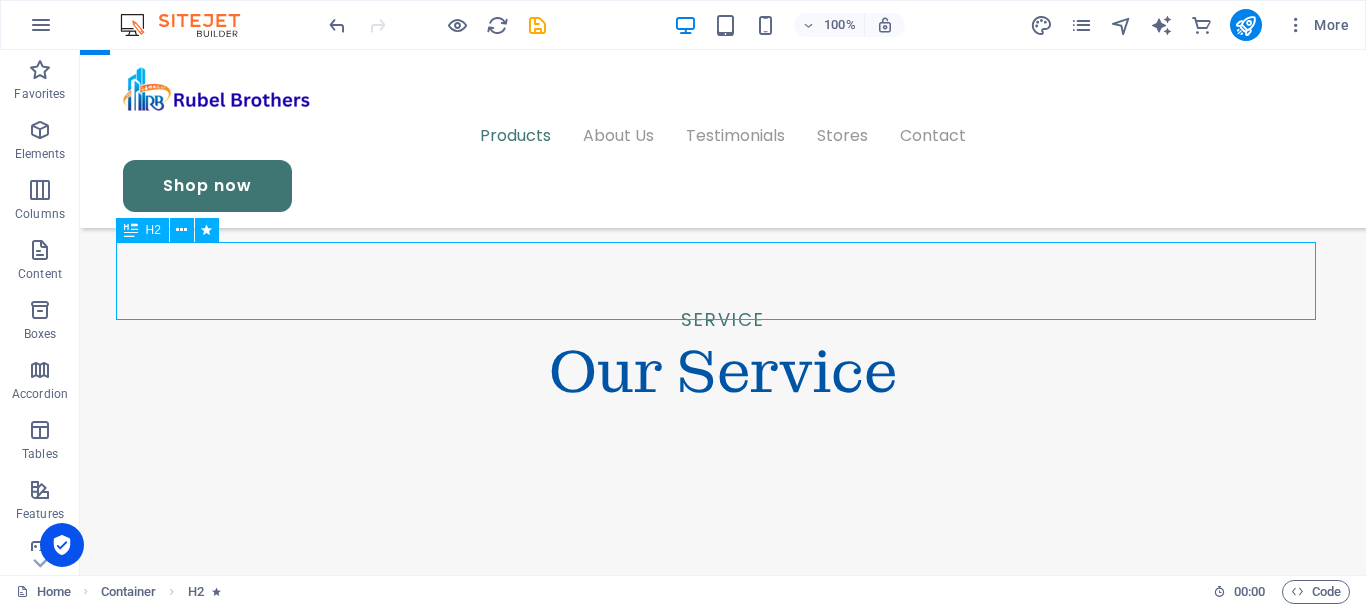 click on "Different Styles" at bounding box center [723, 1217] 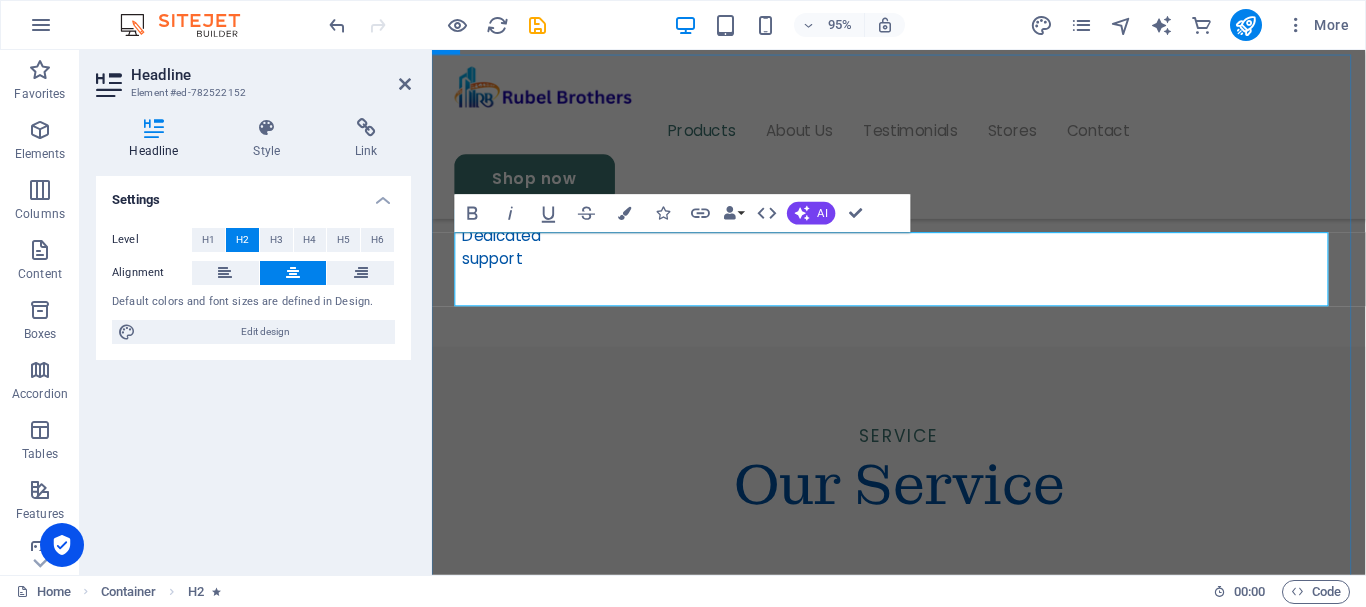 scroll, scrollTop: 1680, scrollLeft: 0, axis: vertical 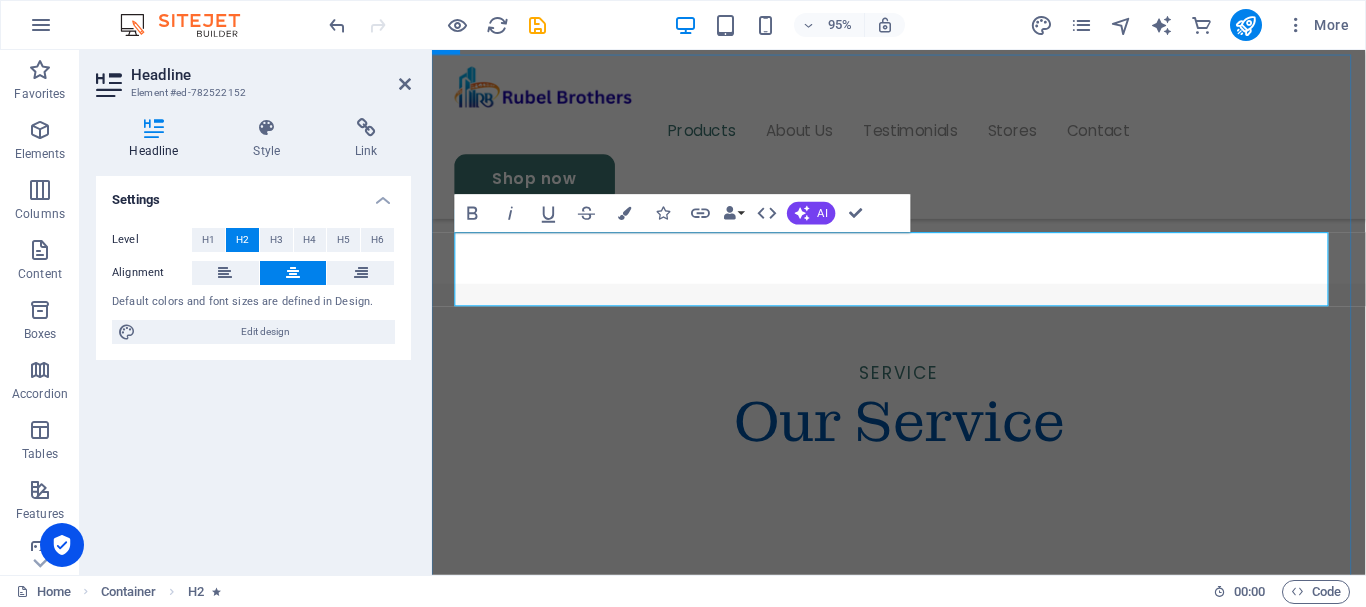 click on "Different Styles" at bounding box center (923, 1287) 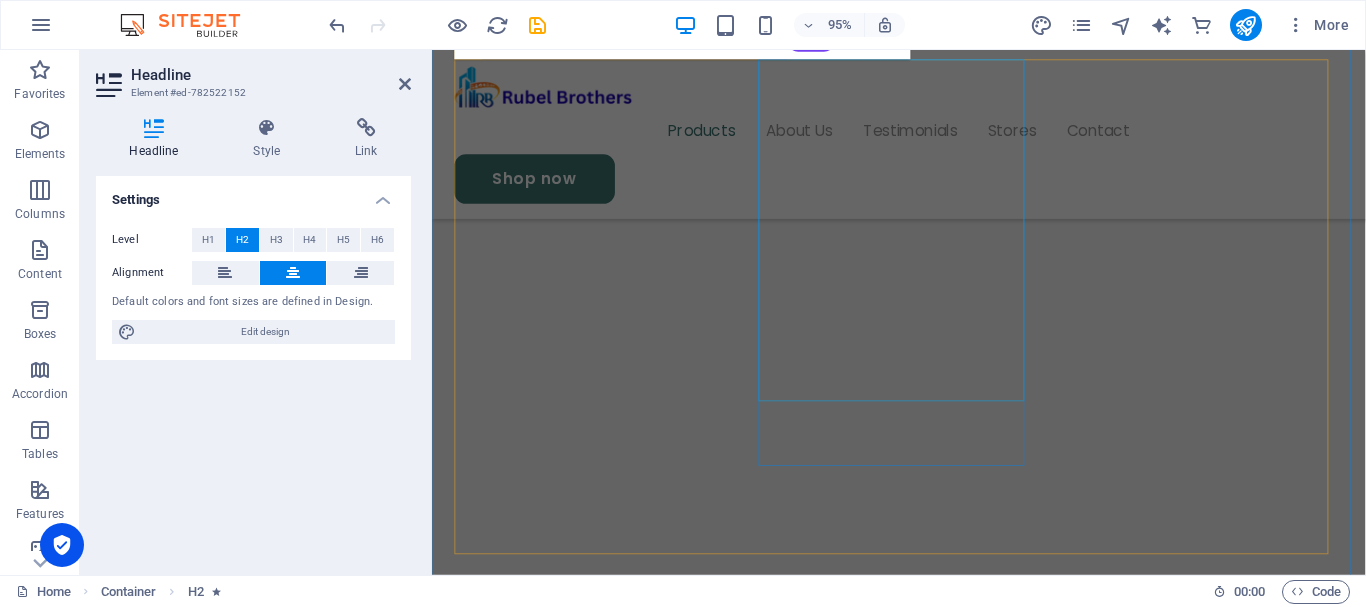 scroll, scrollTop: 1980, scrollLeft: 0, axis: vertical 